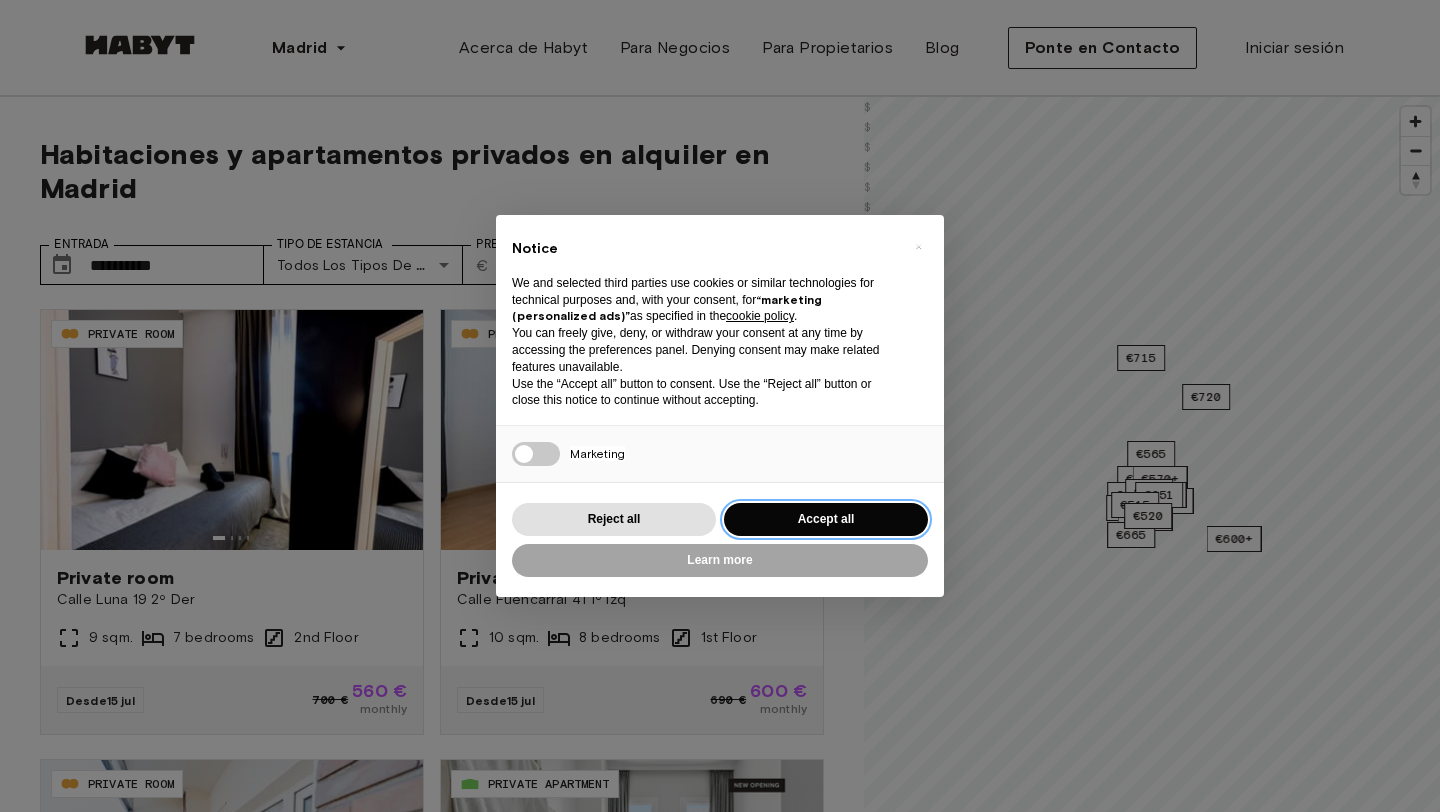 click on "Accept all" at bounding box center [826, 519] 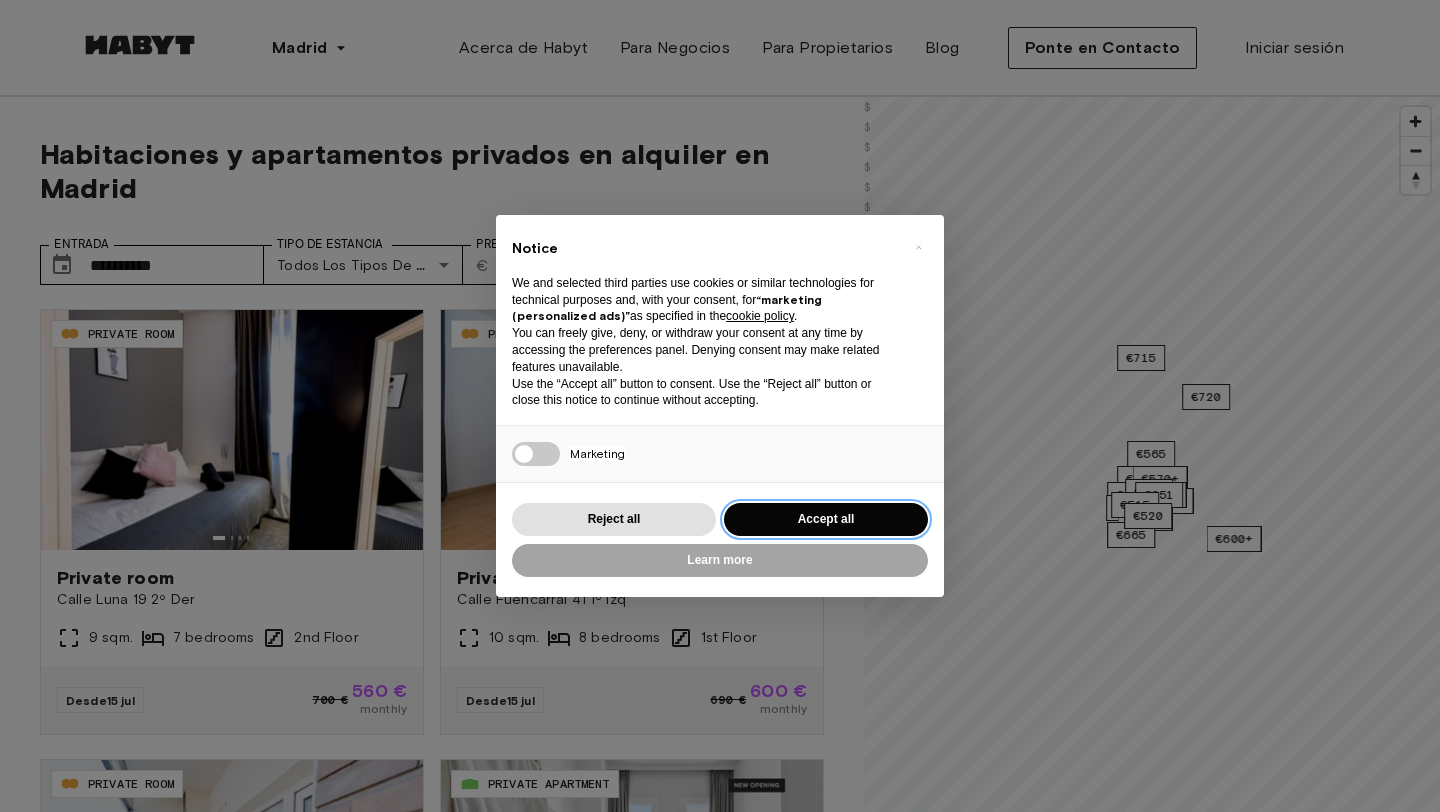 scroll, scrollTop: 0, scrollLeft: 0, axis: both 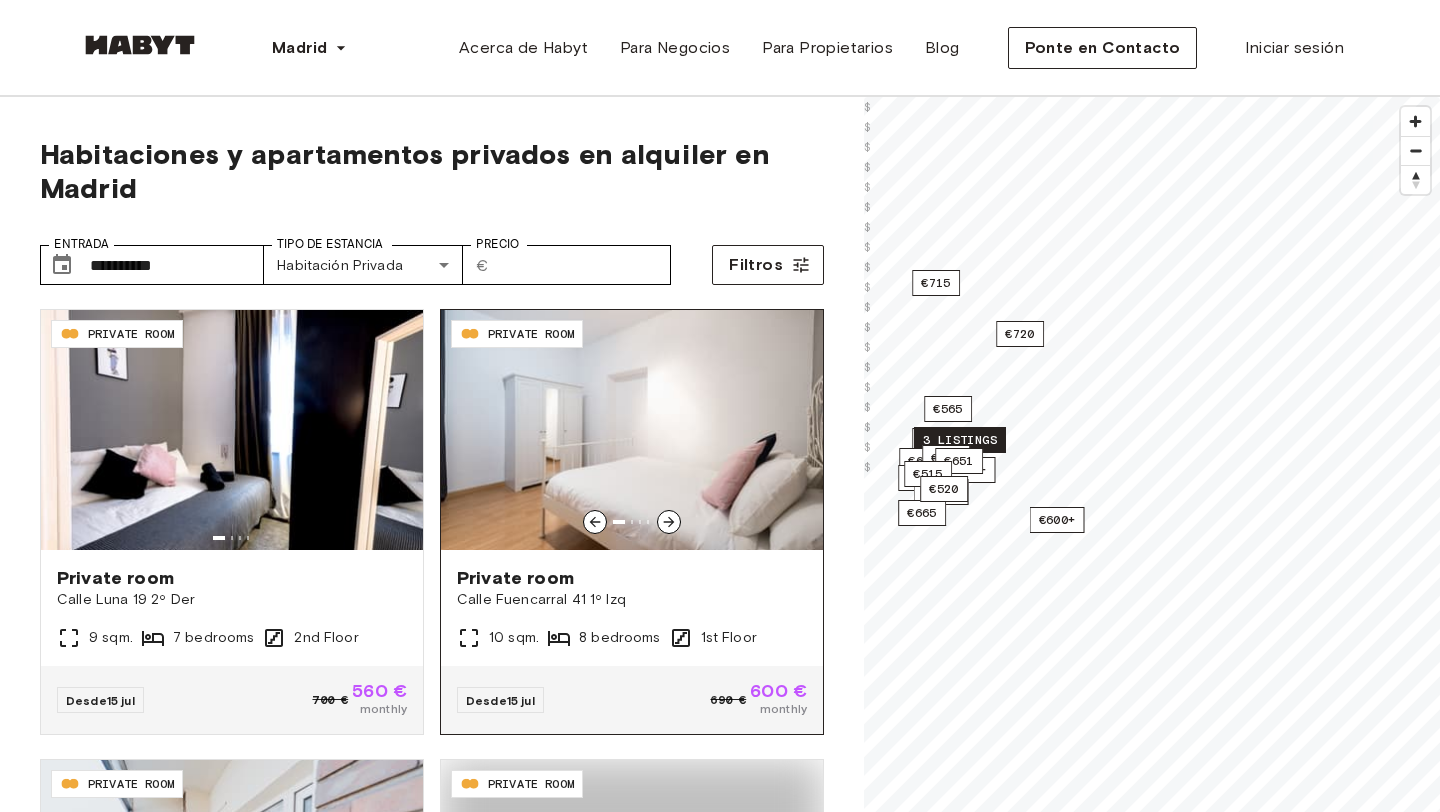 type on "**********" 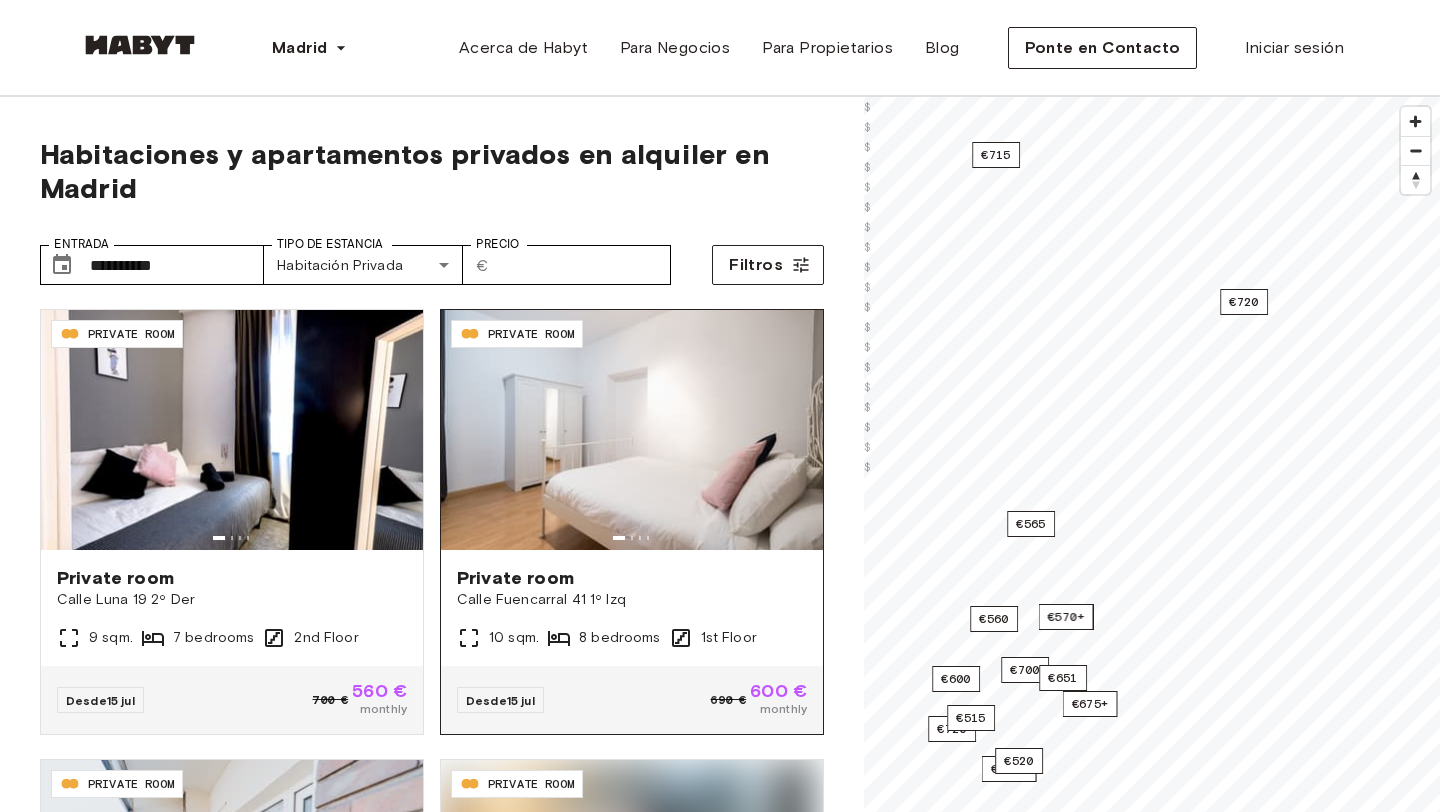 scroll, scrollTop: 0, scrollLeft: 0, axis: both 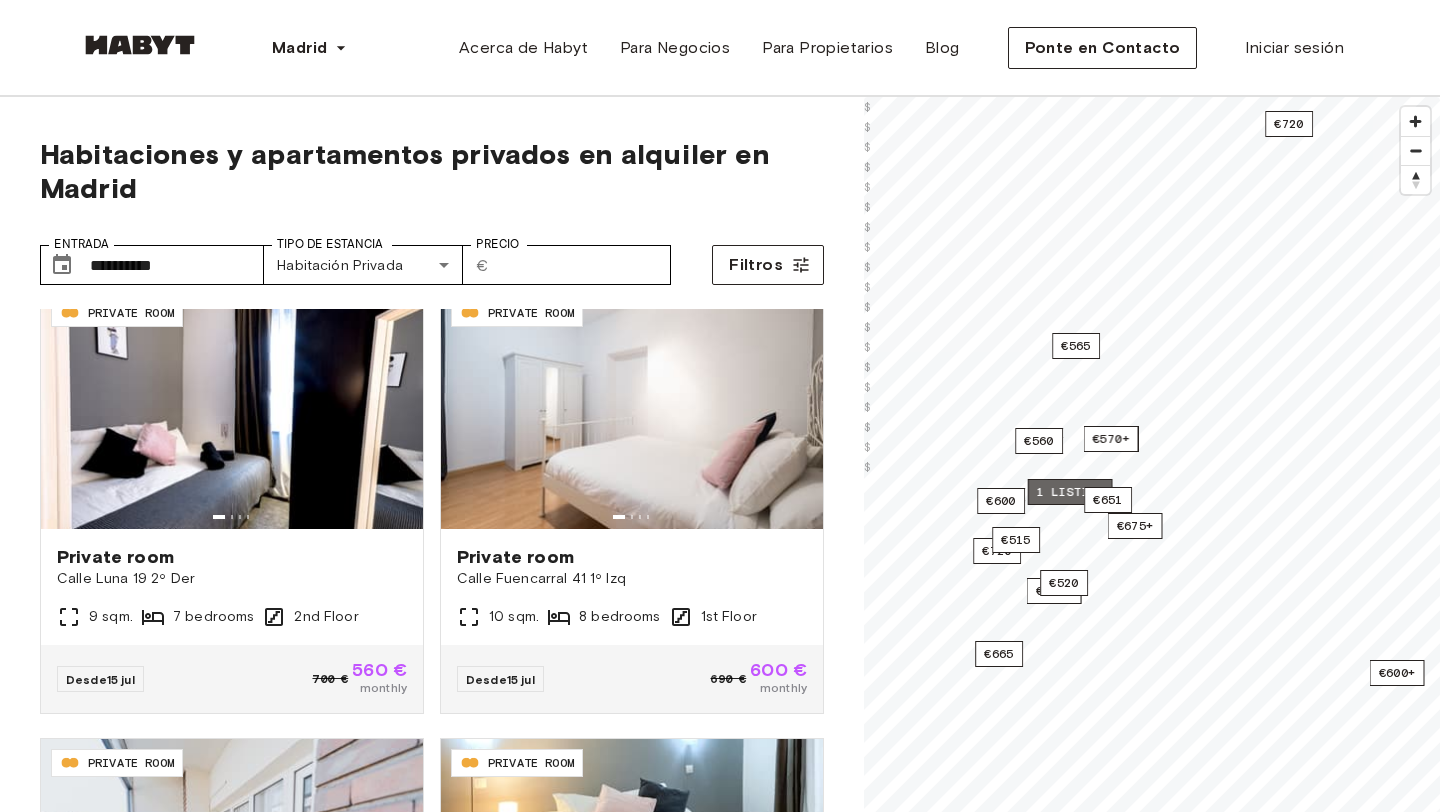 click on "1 listing" at bounding box center (1070, 492) 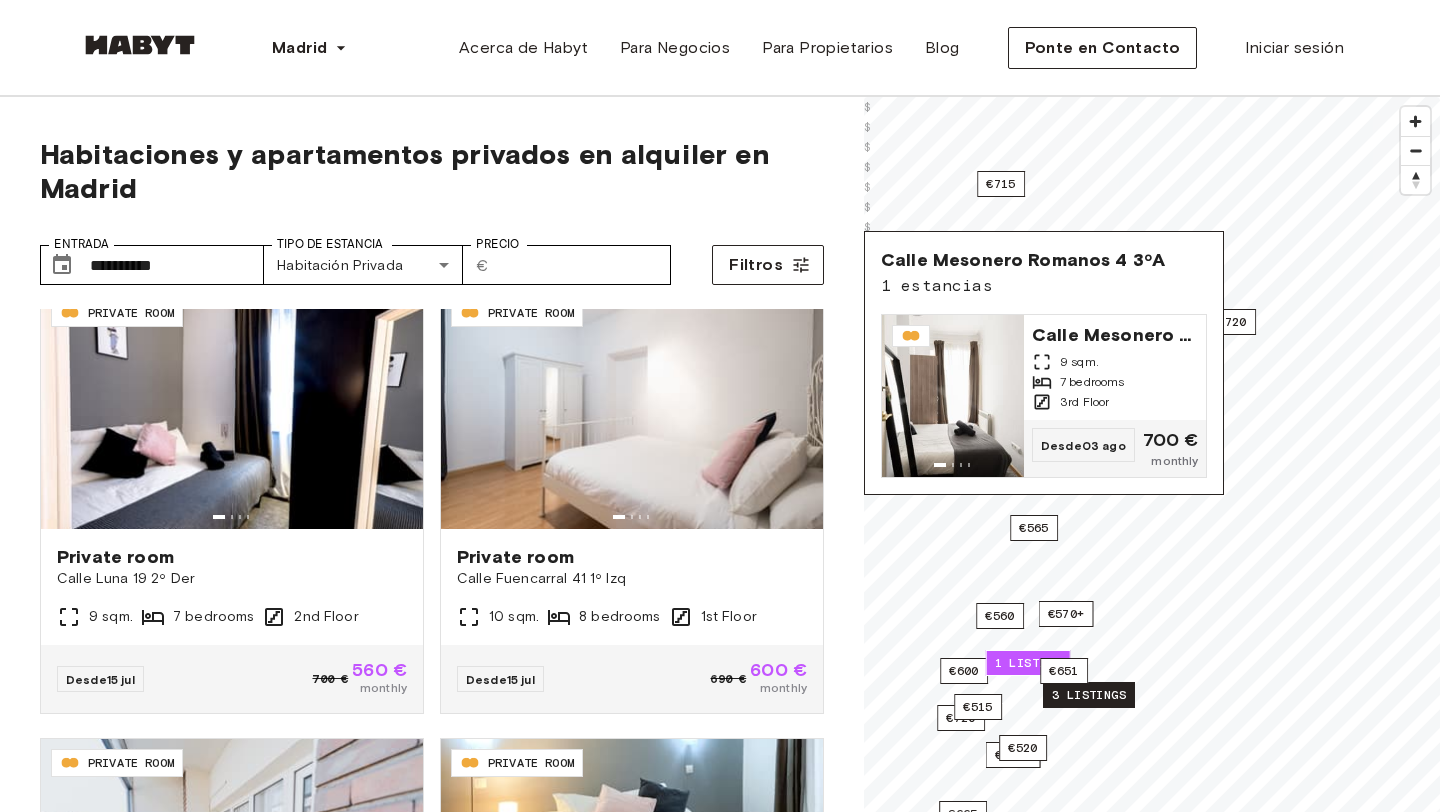 click on "3 listings" at bounding box center (1089, 695) 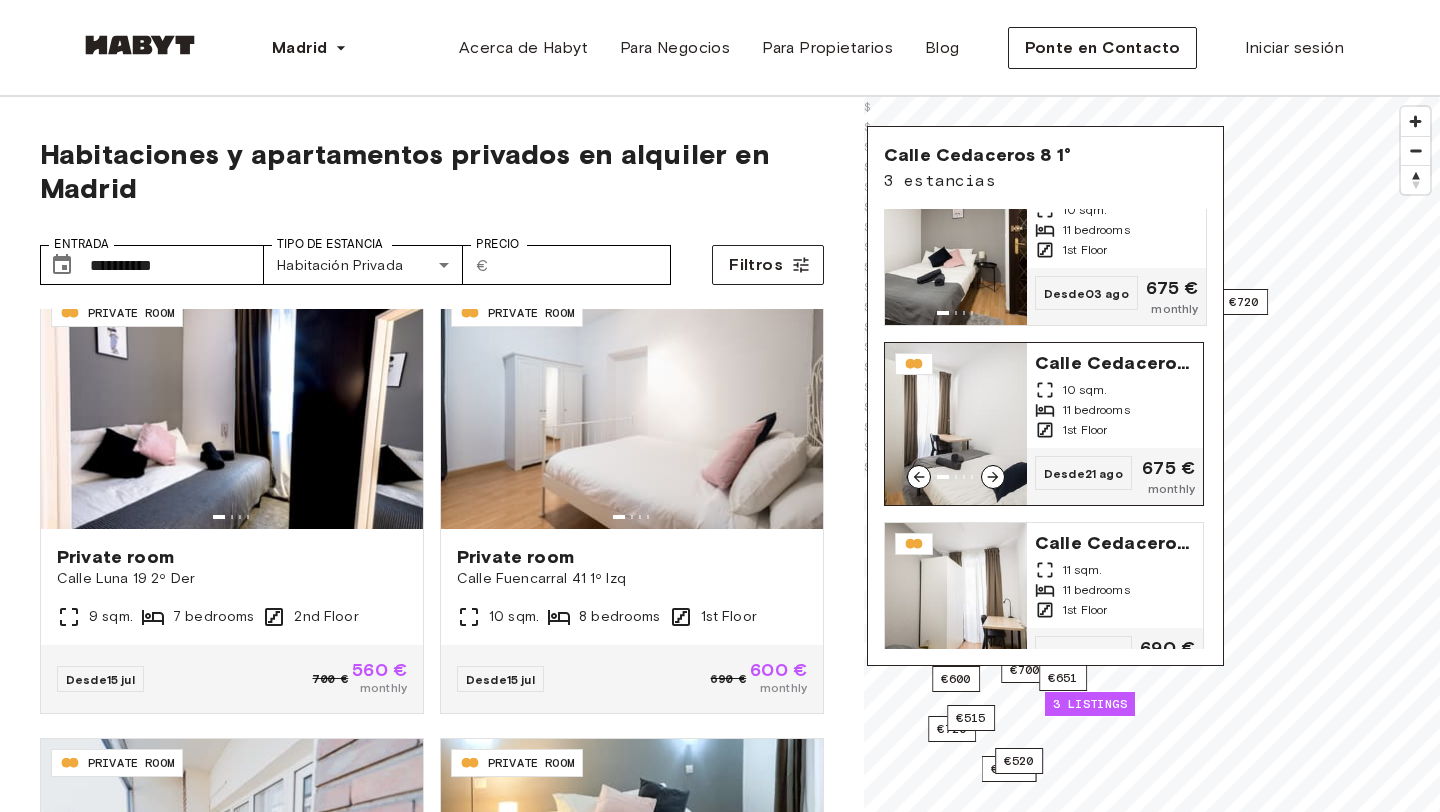 scroll, scrollTop: 83, scrollLeft: 0, axis: vertical 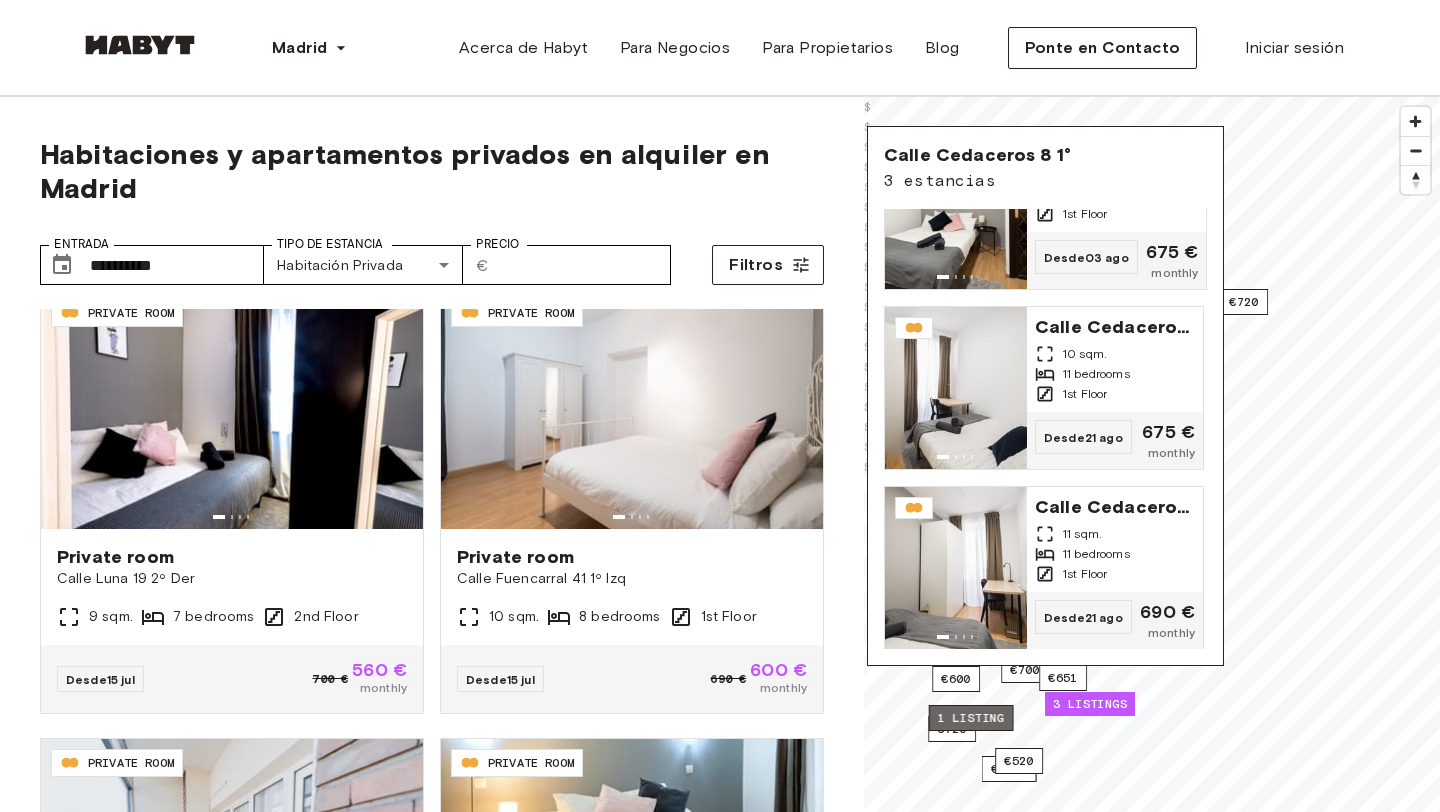 click on "1 listing" at bounding box center [971, 718] 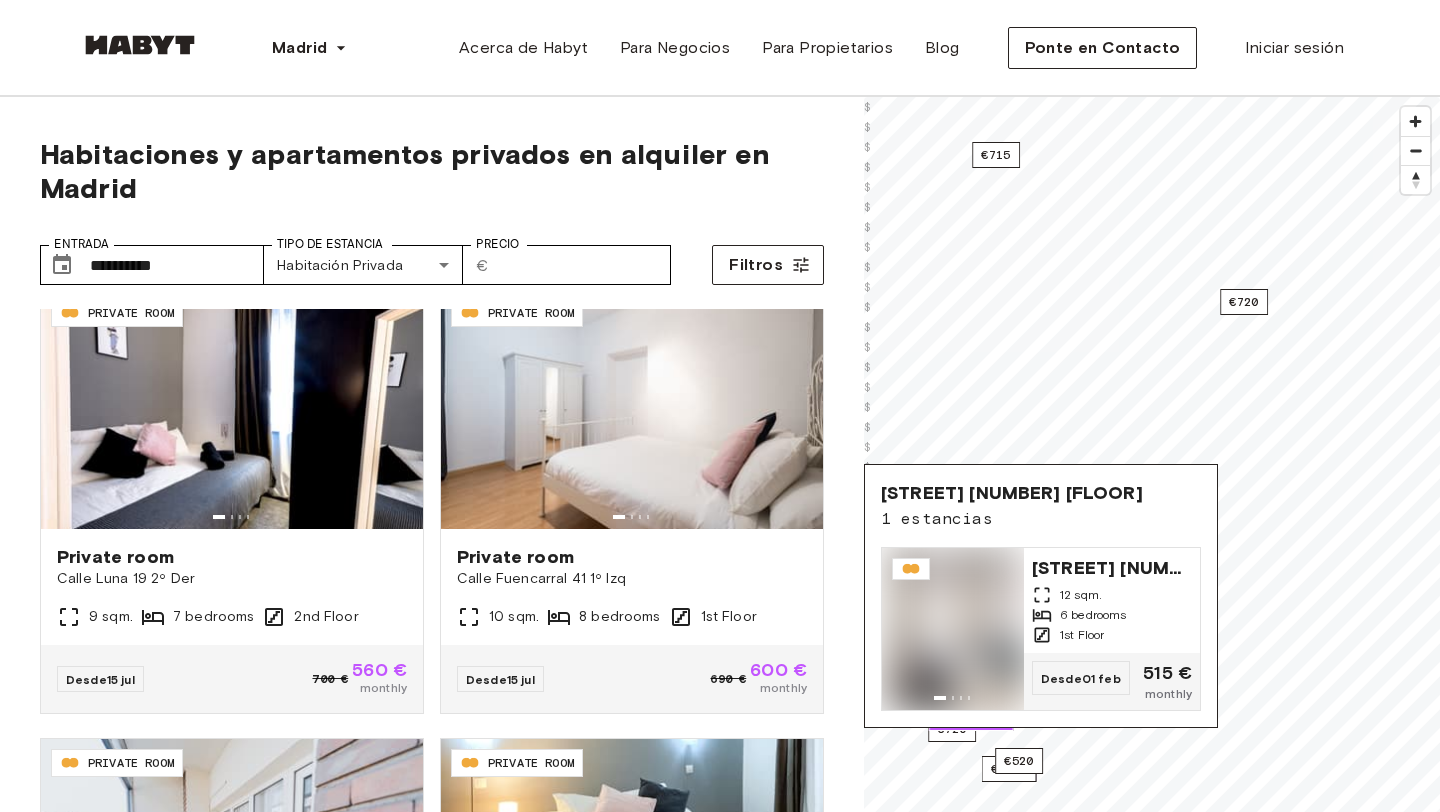 scroll, scrollTop: 0, scrollLeft: 0, axis: both 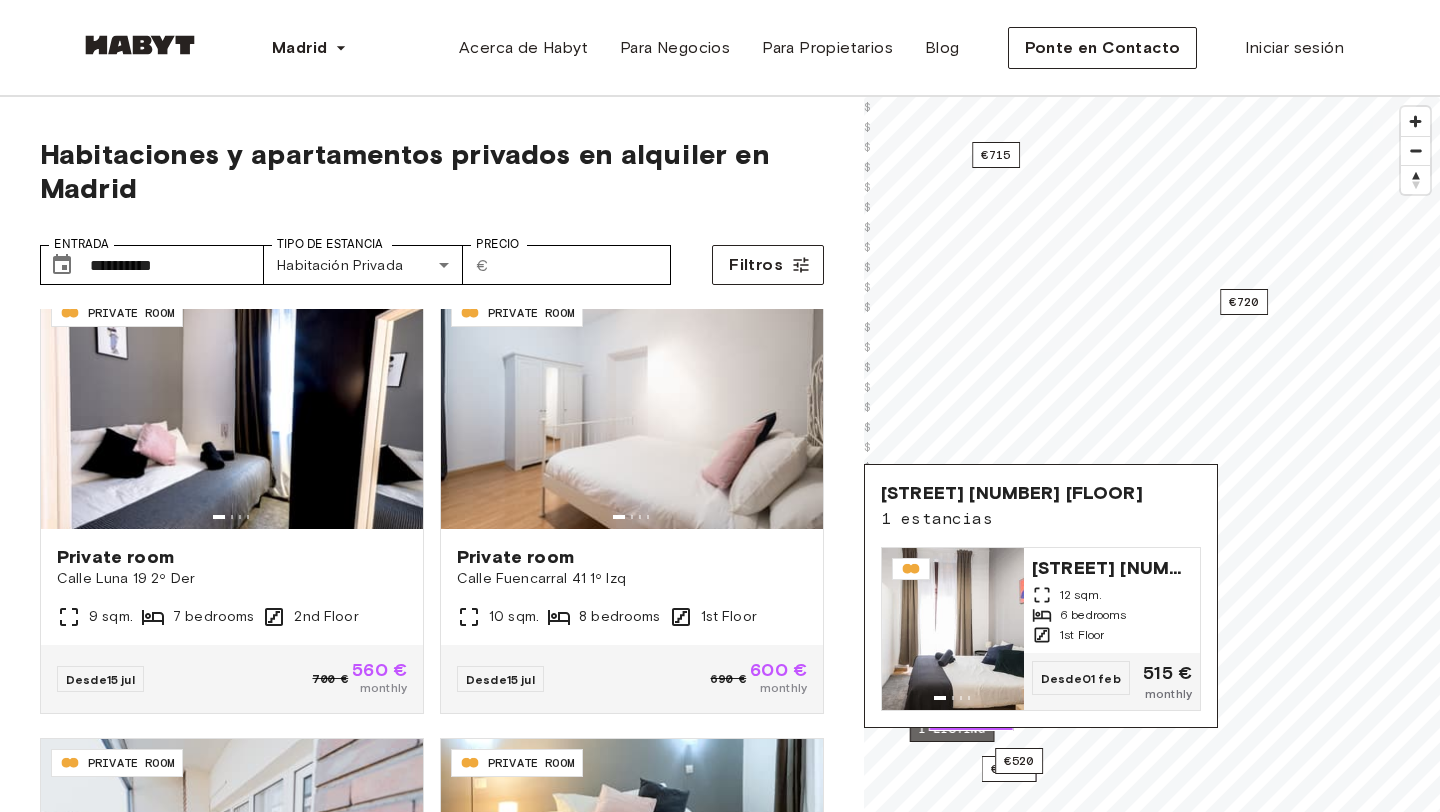 click on "1 listing" at bounding box center (952, 729) 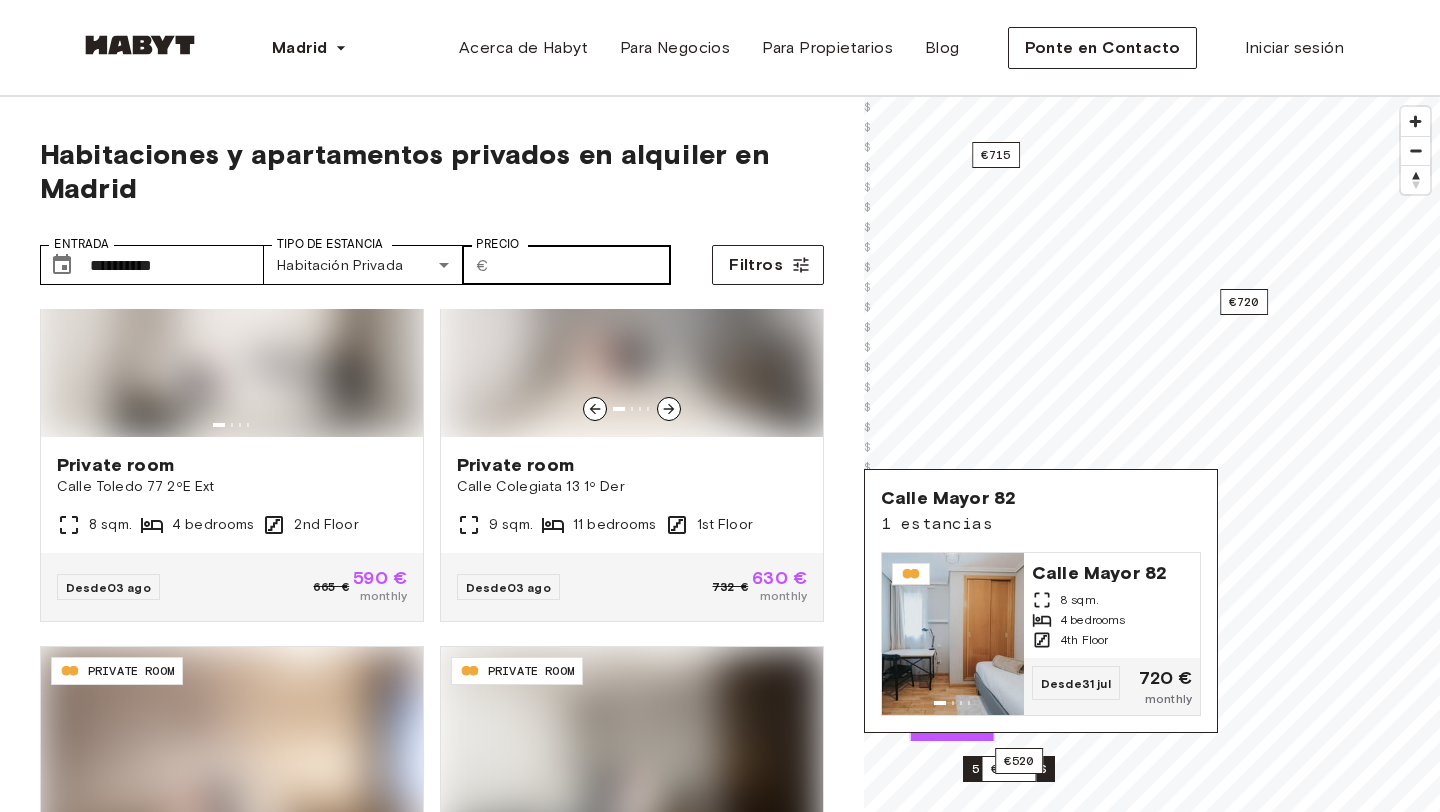 scroll, scrollTop: 1539, scrollLeft: 0, axis: vertical 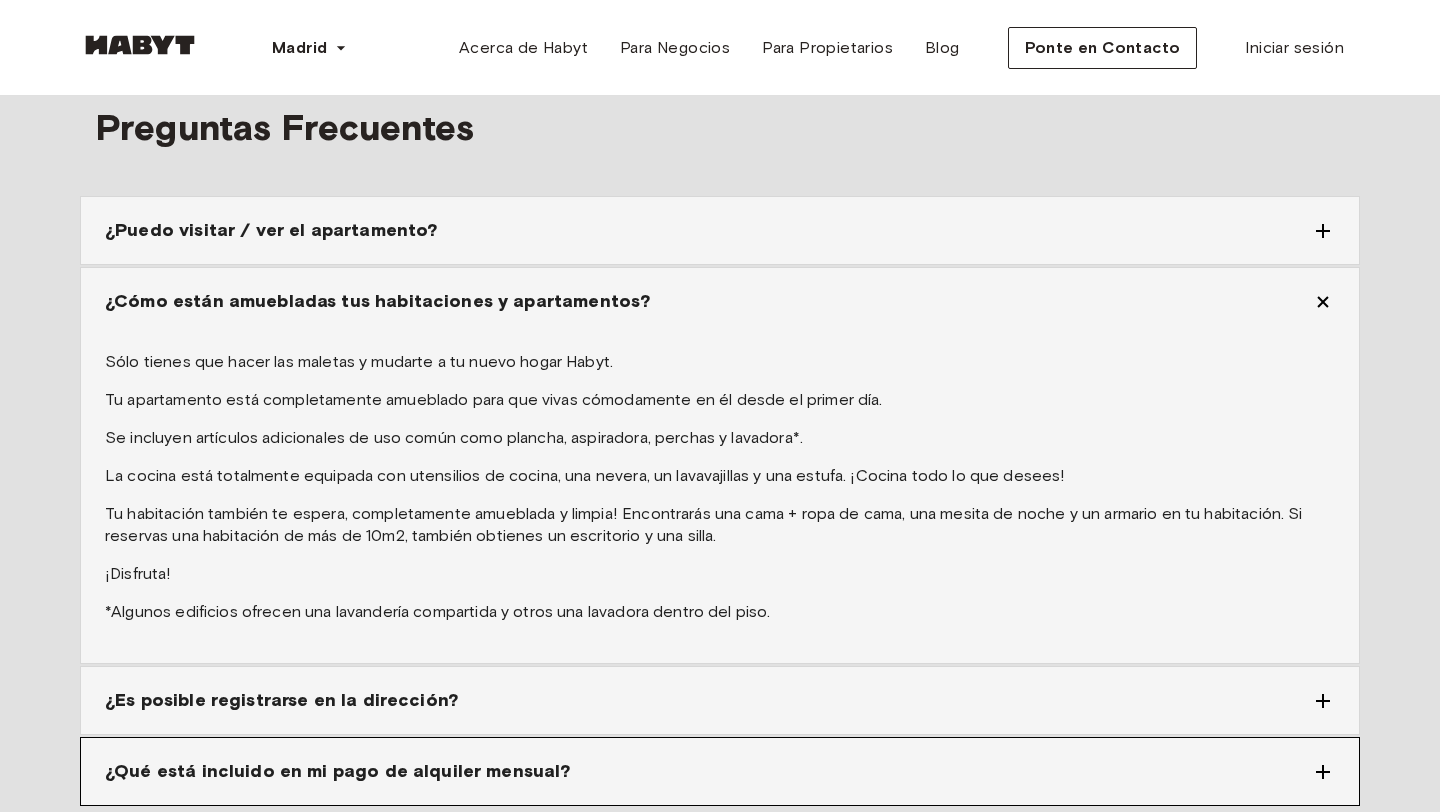click on "¿Qué está incluido en mi pago de alquiler mensual?" at bounding box center (720, 771) 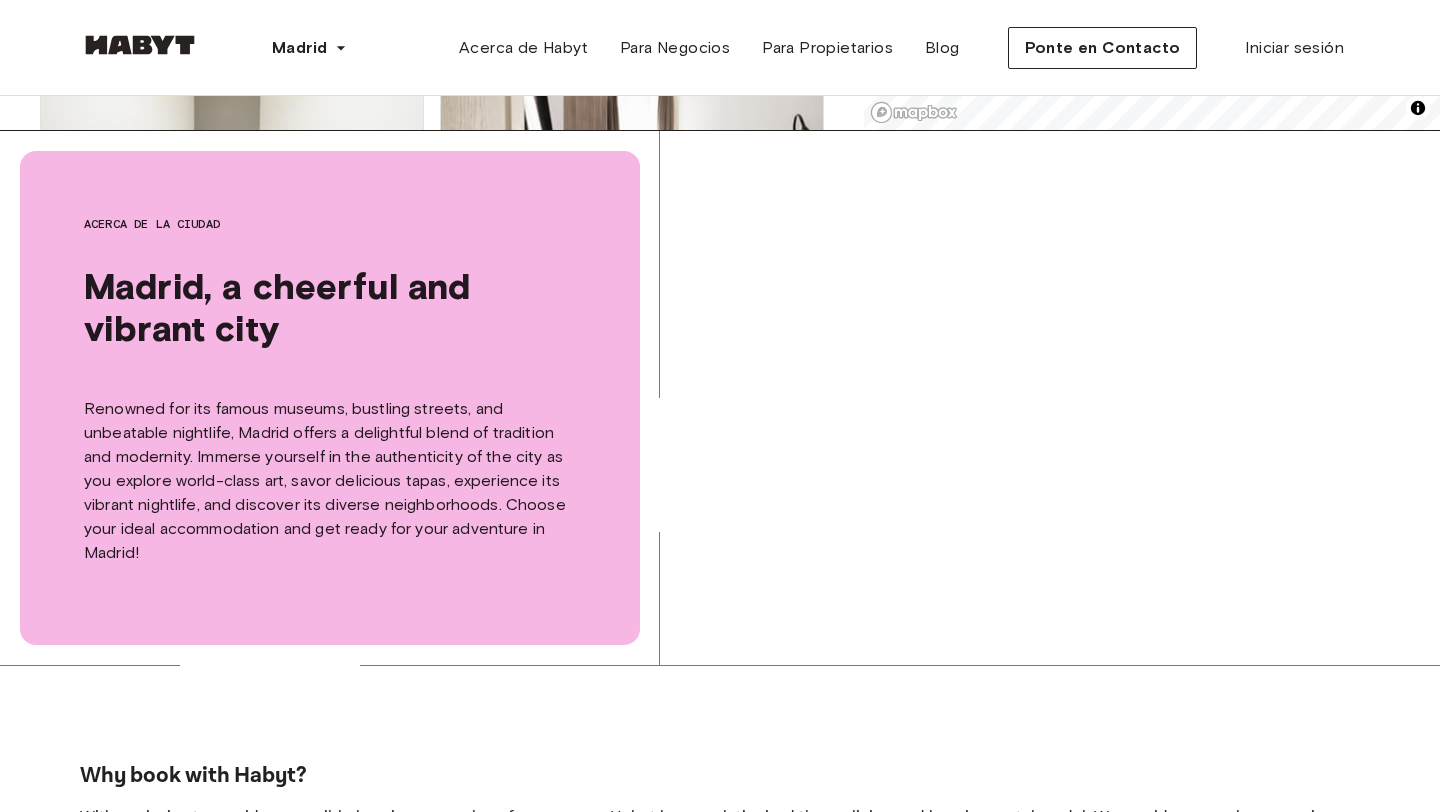scroll, scrollTop: 682, scrollLeft: 0, axis: vertical 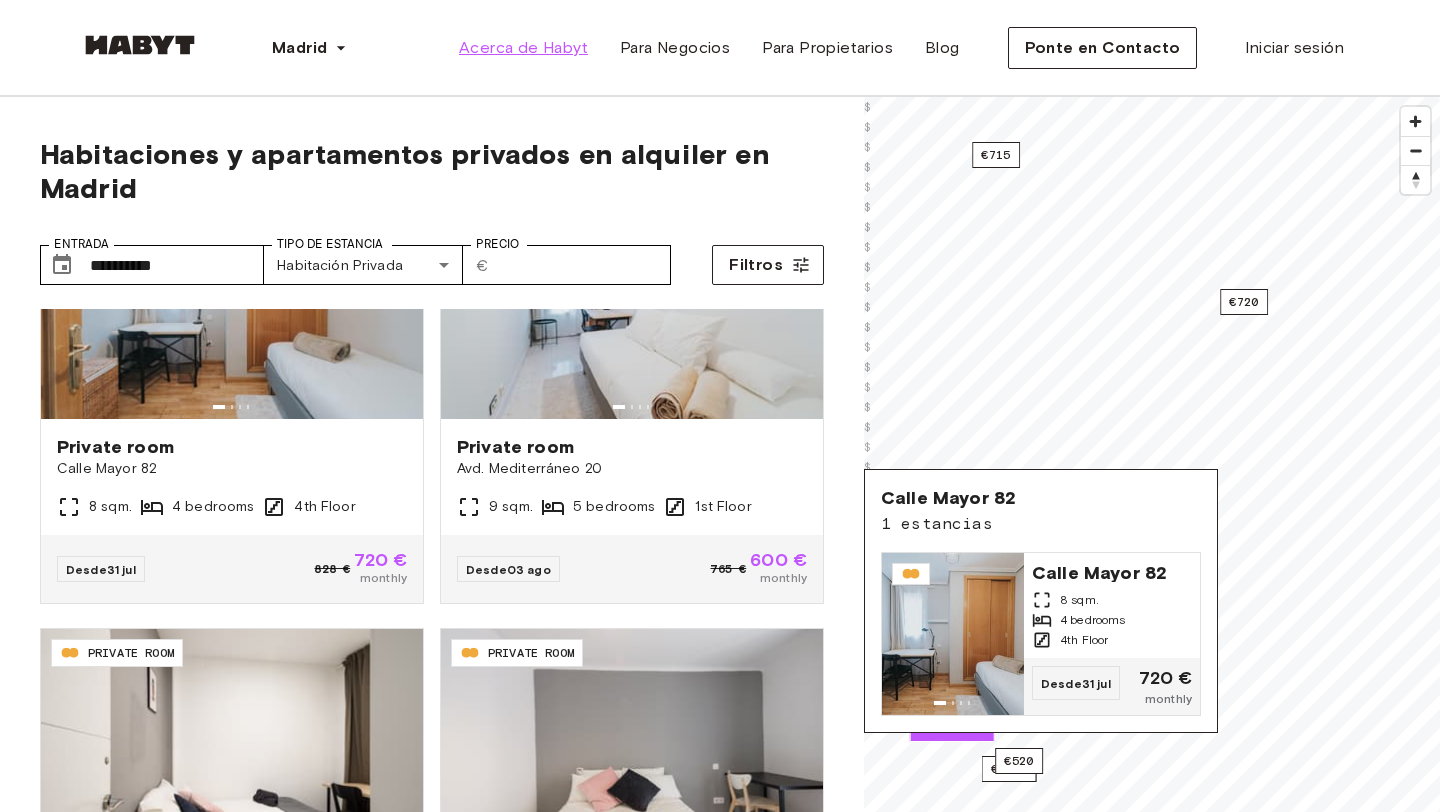 click on "Acerca de Habyt" at bounding box center (523, 48) 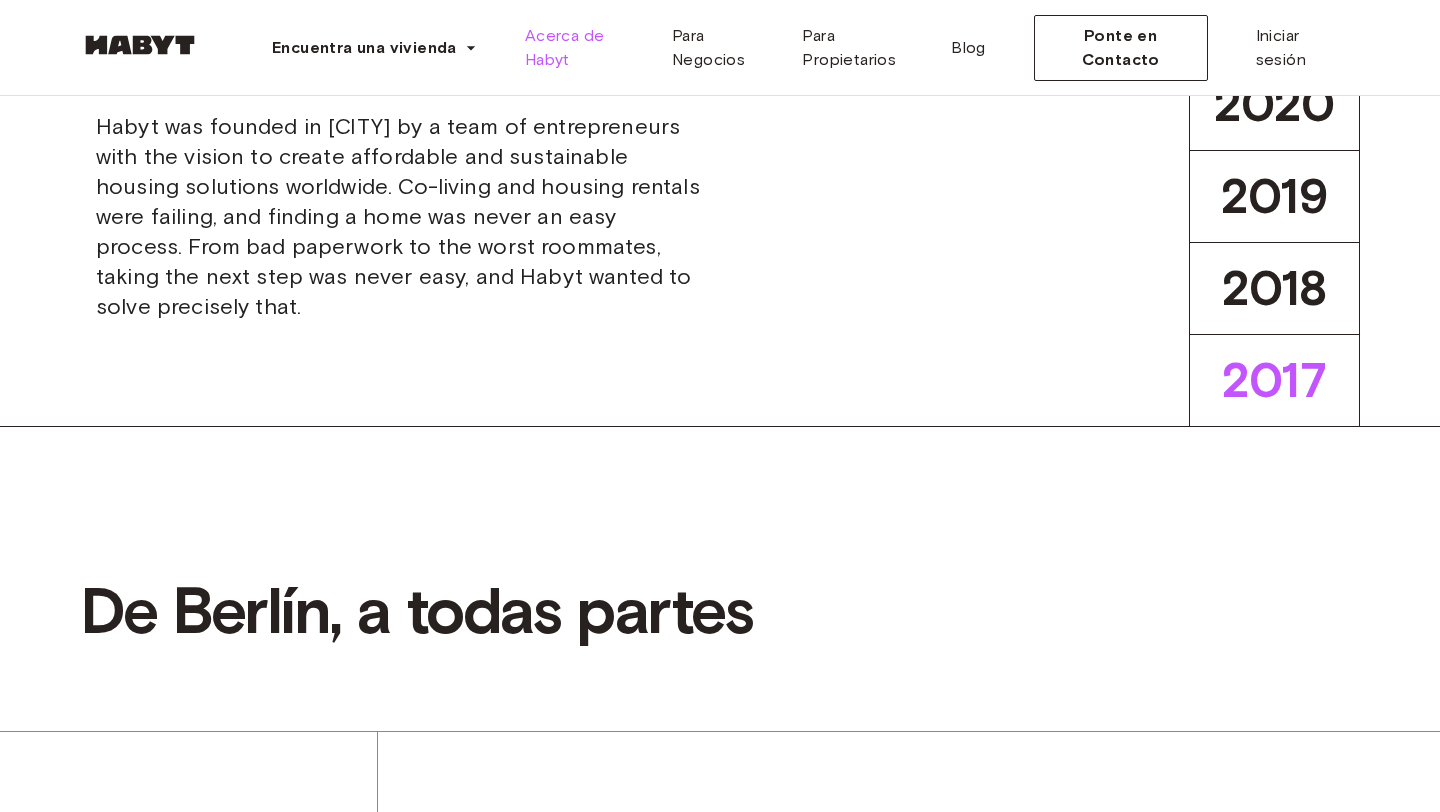 scroll, scrollTop: 635, scrollLeft: 0, axis: vertical 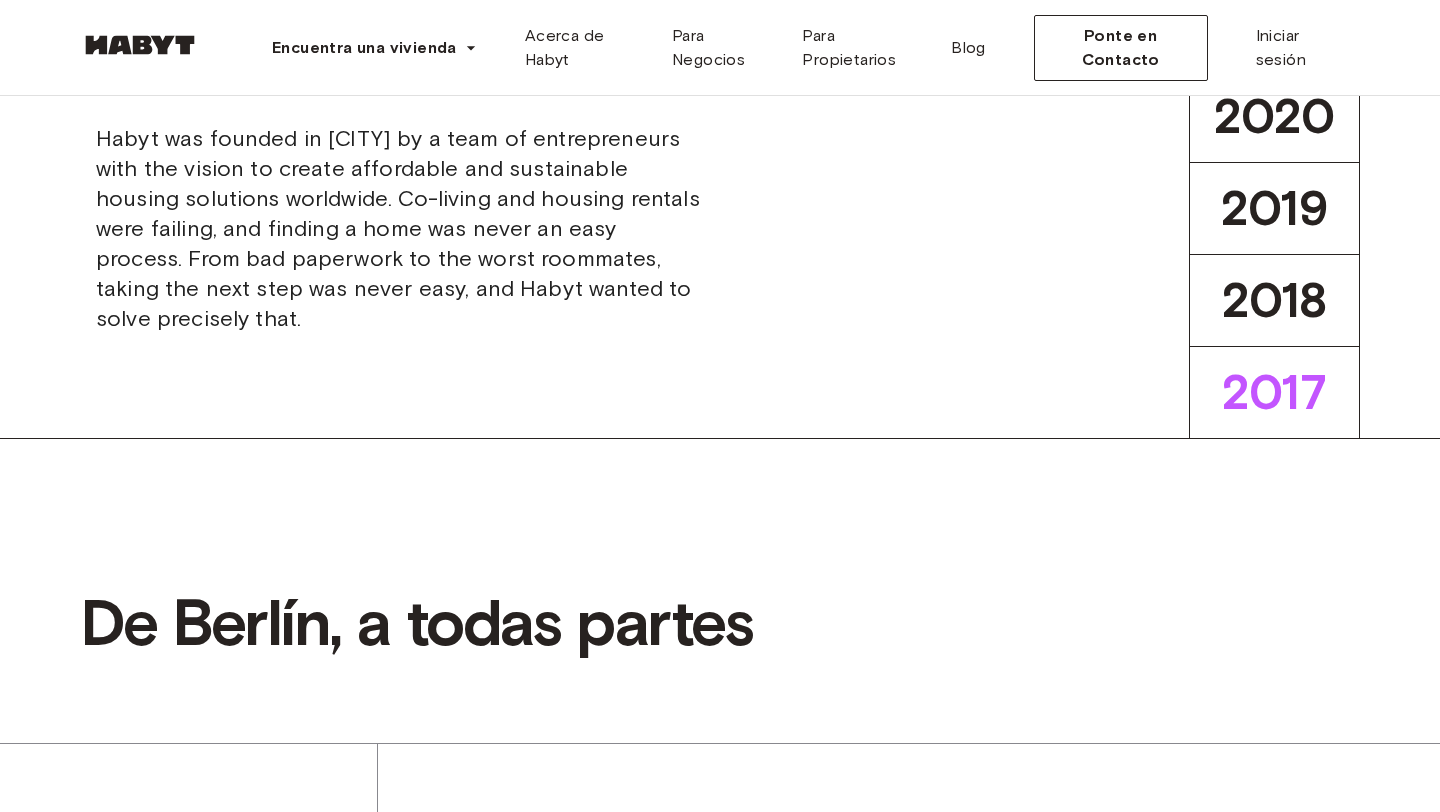 drag, startPoint x: 221, startPoint y: 267, endPoint x: 983, endPoint y: 389, distance: 771.7046 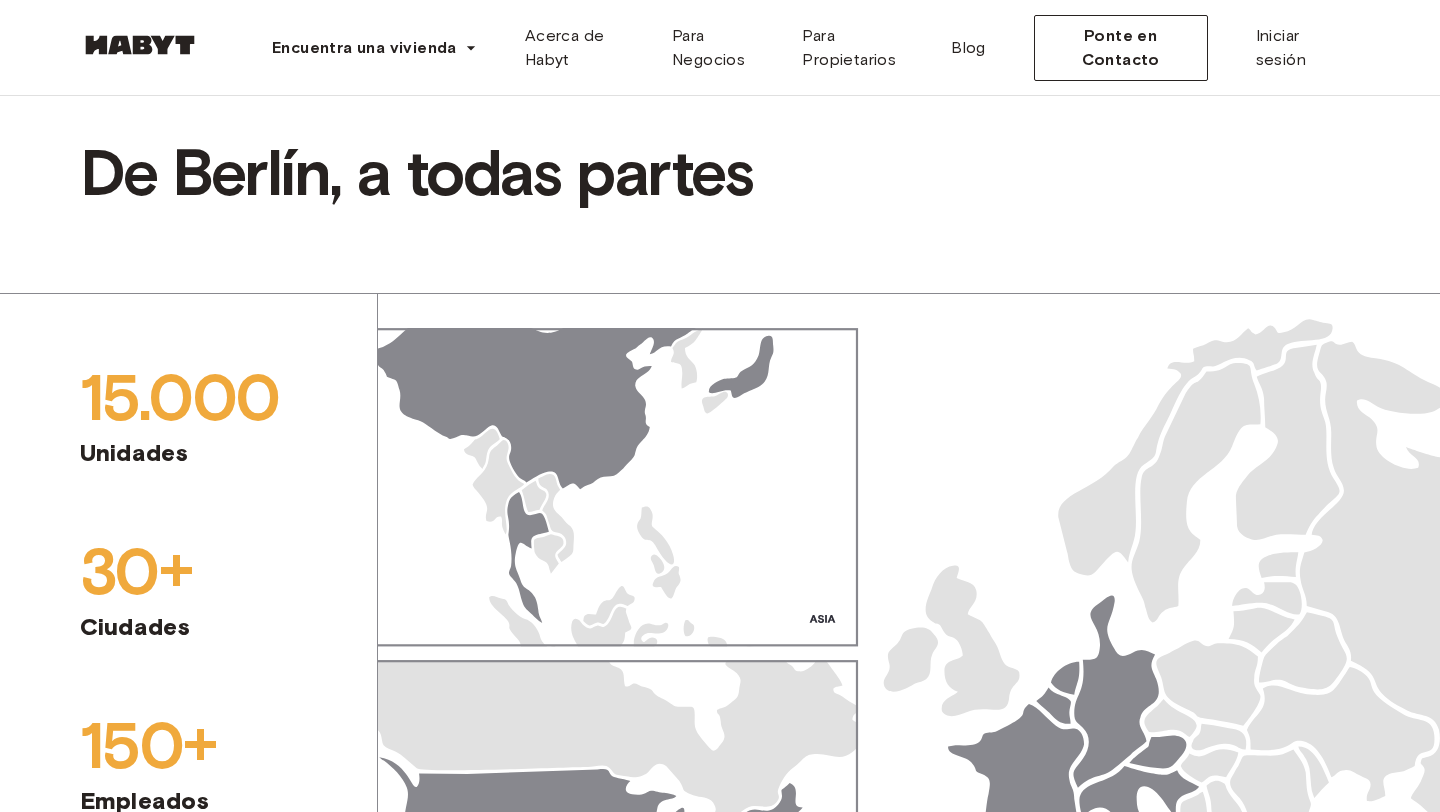 scroll, scrollTop: 1092, scrollLeft: 0, axis: vertical 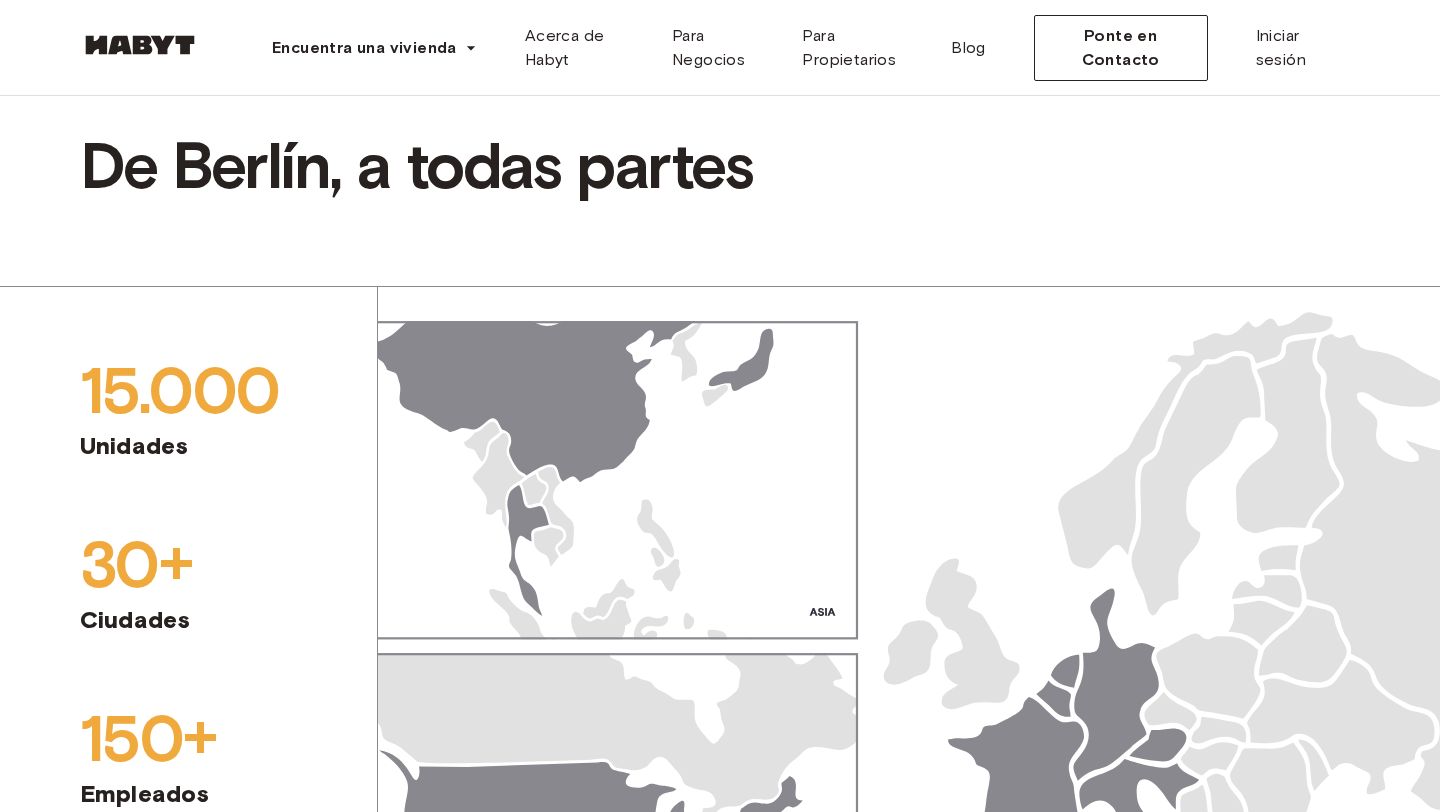 drag, startPoint x: 317, startPoint y: 331, endPoint x: 560, endPoint y: 362, distance: 244.96939 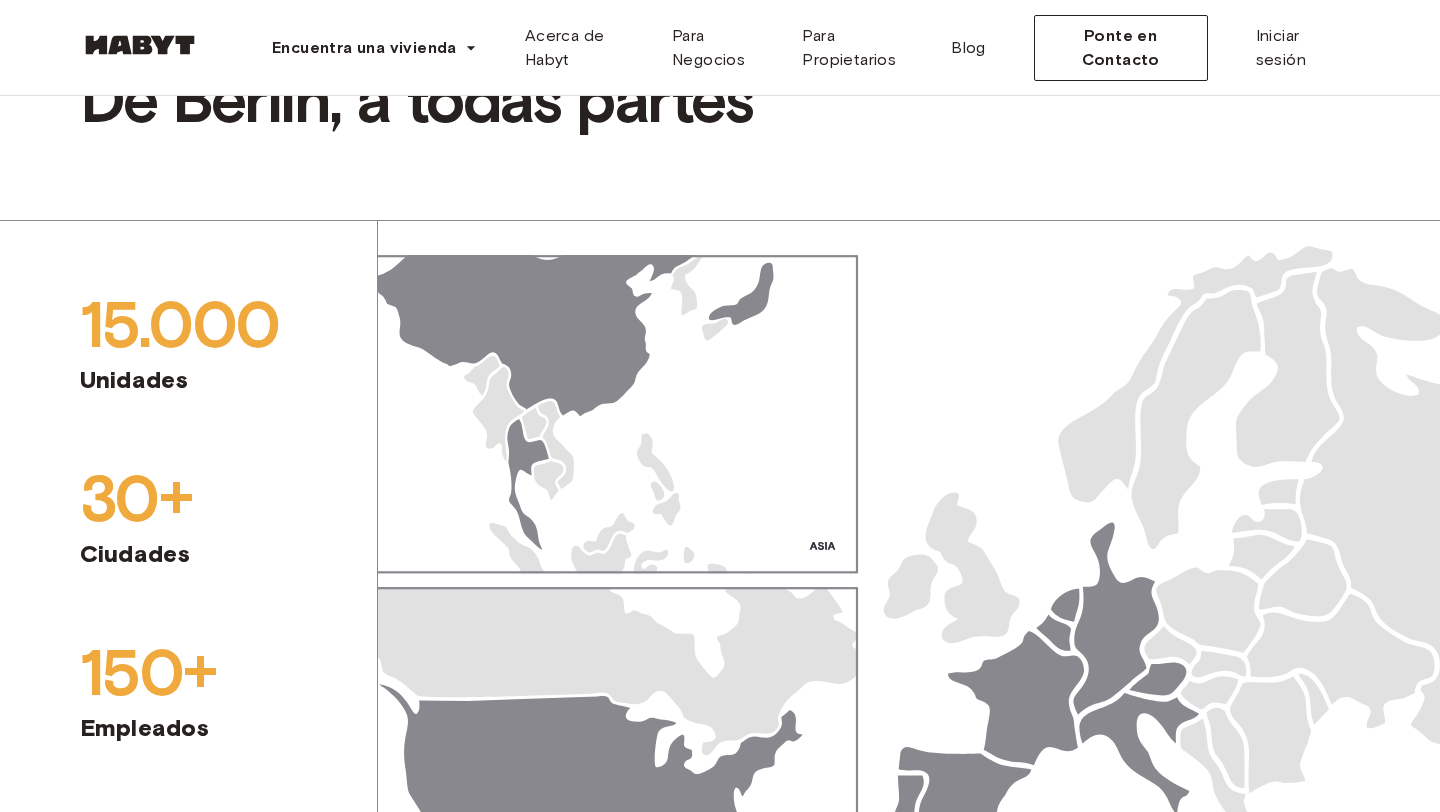 scroll, scrollTop: 1160, scrollLeft: 0, axis: vertical 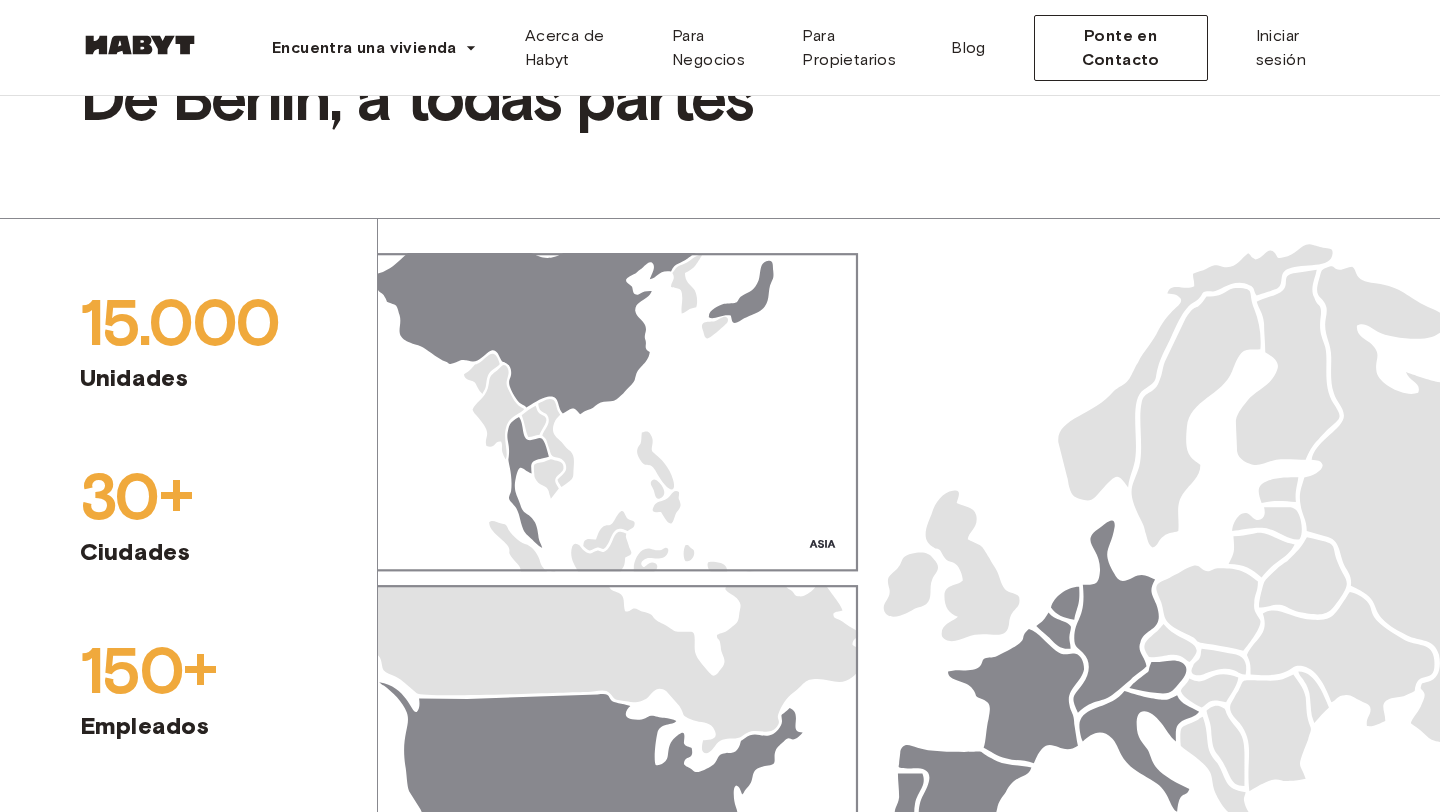 click on "Habyt was founded in [CITY] by a team of entrepreneurs with the vision to create affordable and sustainable housing solutions worldwide. Co-living and housing rentals were failing, and finding a home was never an easy process. From bad paperwork to the worst roommates, taking the next step was never easy, and Habyt wanted to solve precisely that." at bounding box center (400, -296) 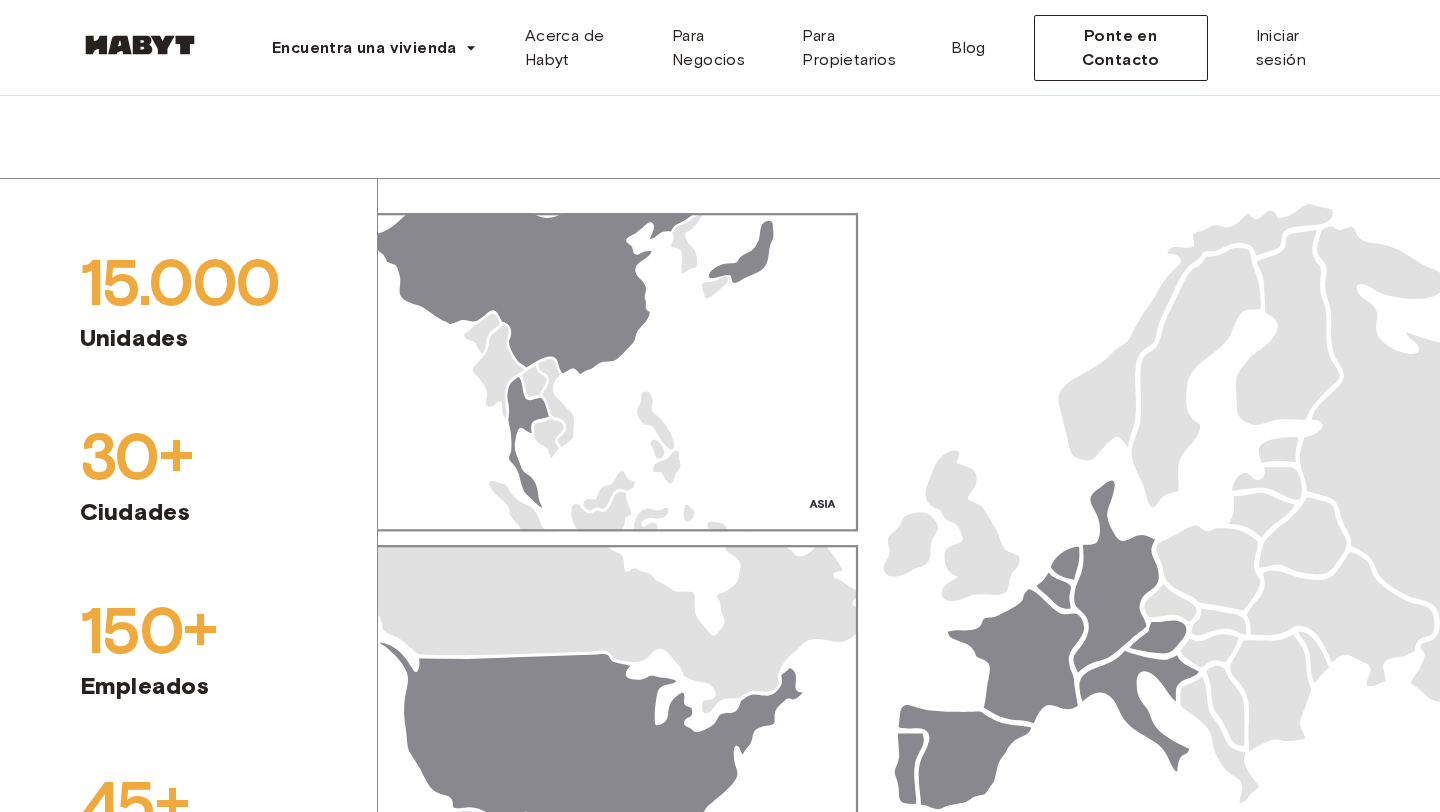 click on "Unlocking next moves from 2017 Habyt was founded in [CITY] by a team of entrepreneurs with the vision to create affordable and sustainable housing solutions worldwide. Co-living and housing rentals were failing, and finding a home was never an easy process. From bad paperwork to the worst roommates, taking the next step was never easy, and Habyt wanted to solve precisely that." at bounding box center (400, -449) 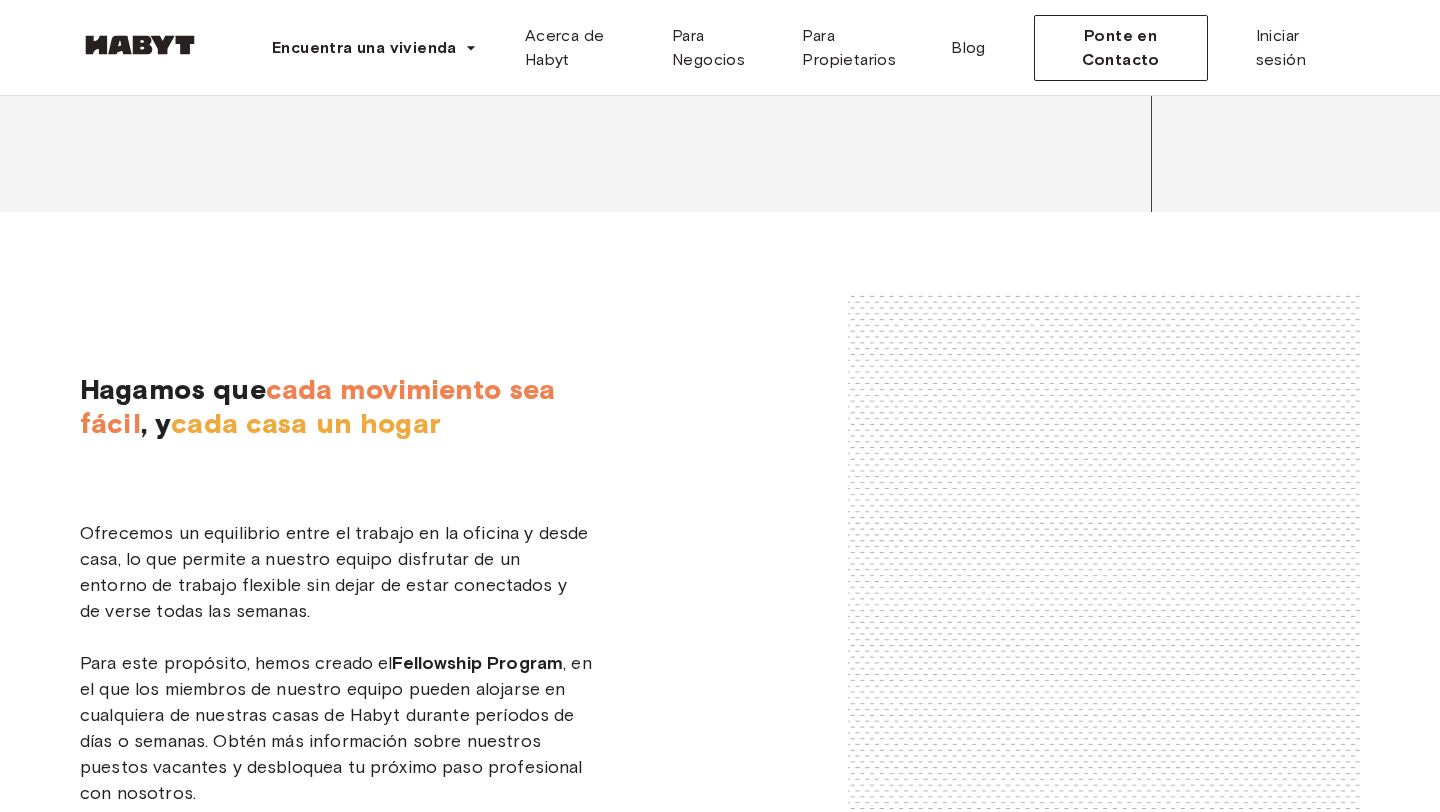 scroll, scrollTop: 2928, scrollLeft: 0, axis: vertical 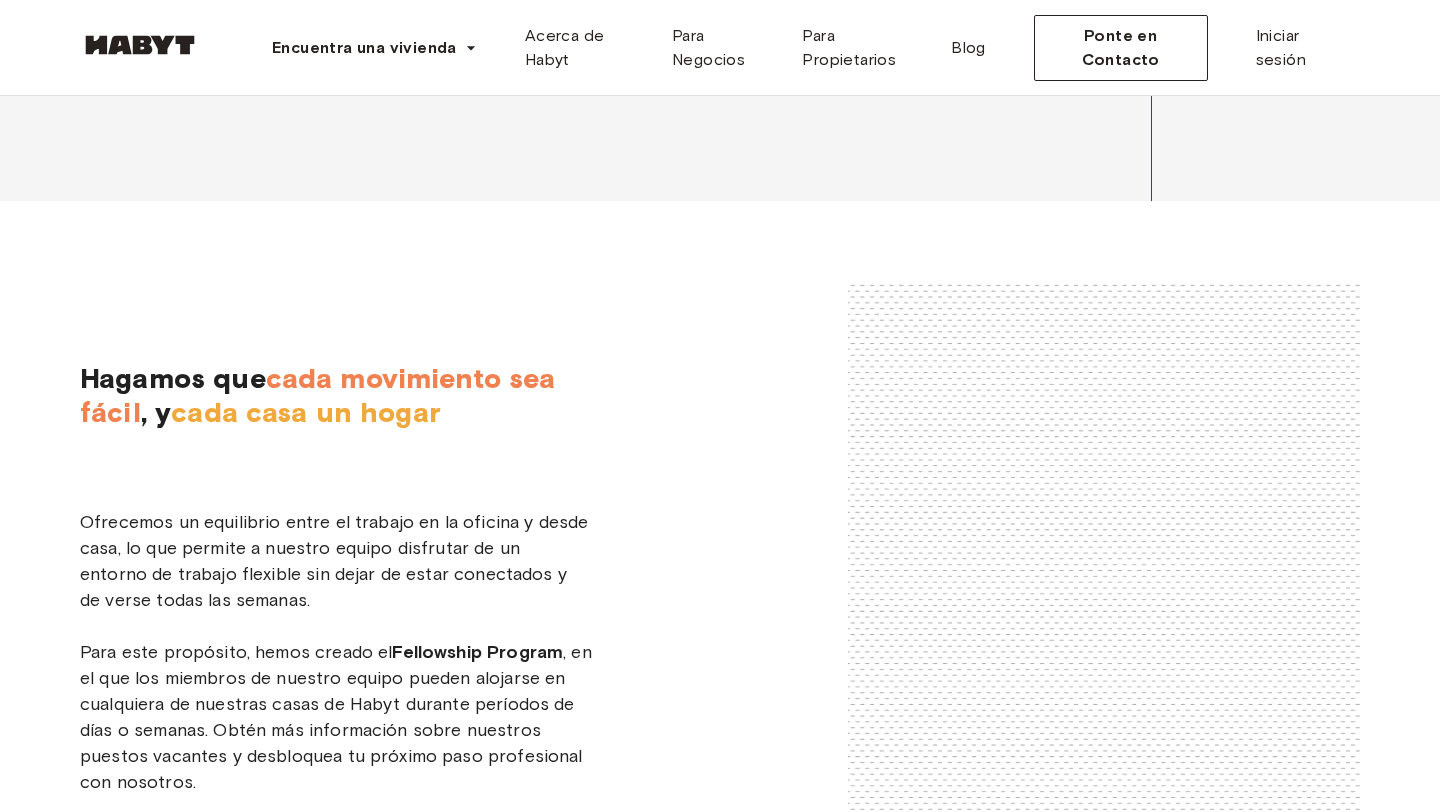 drag, startPoint x: 92, startPoint y: 461, endPoint x: 287, endPoint y: 461, distance: 195 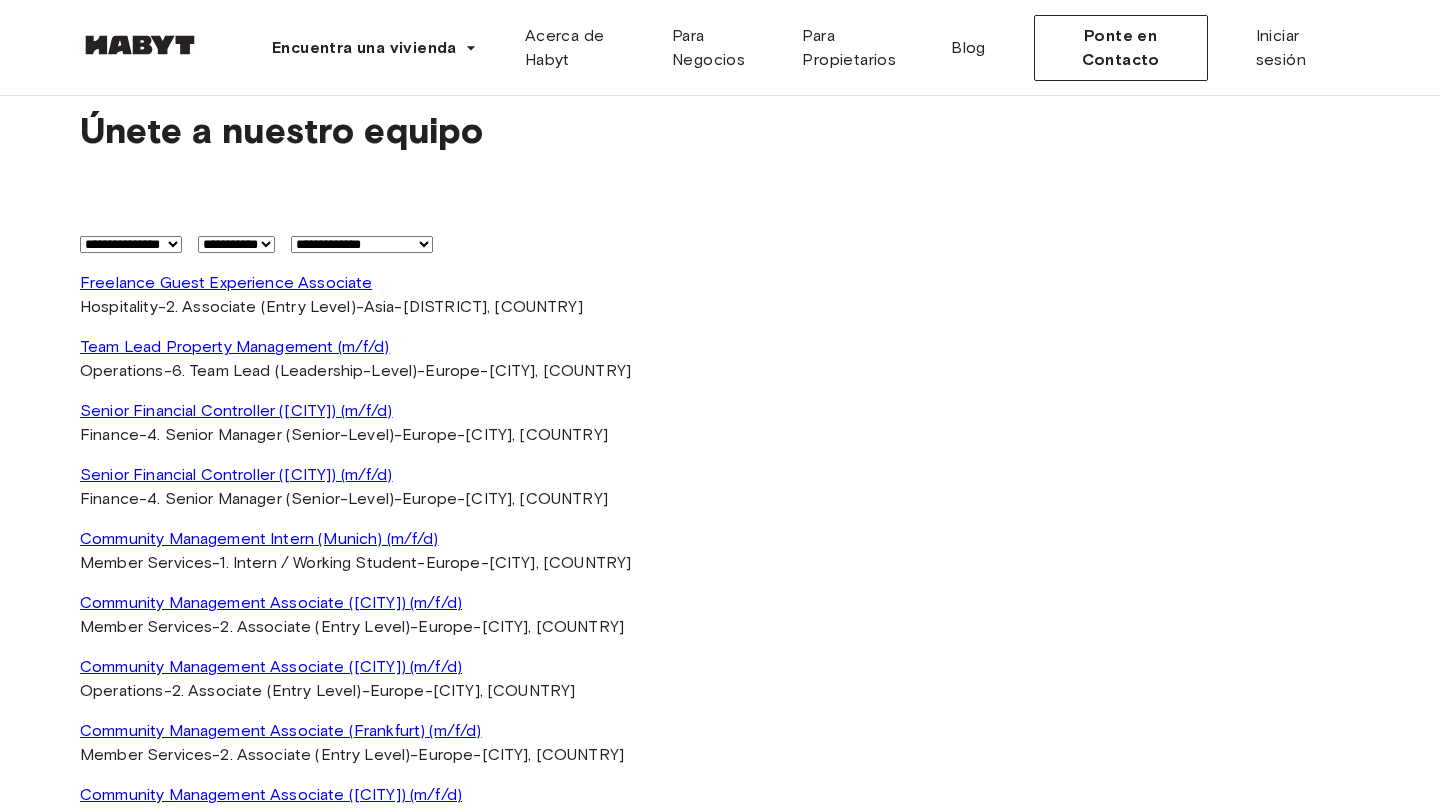 scroll, scrollTop: 3633, scrollLeft: 0, axis: vertical 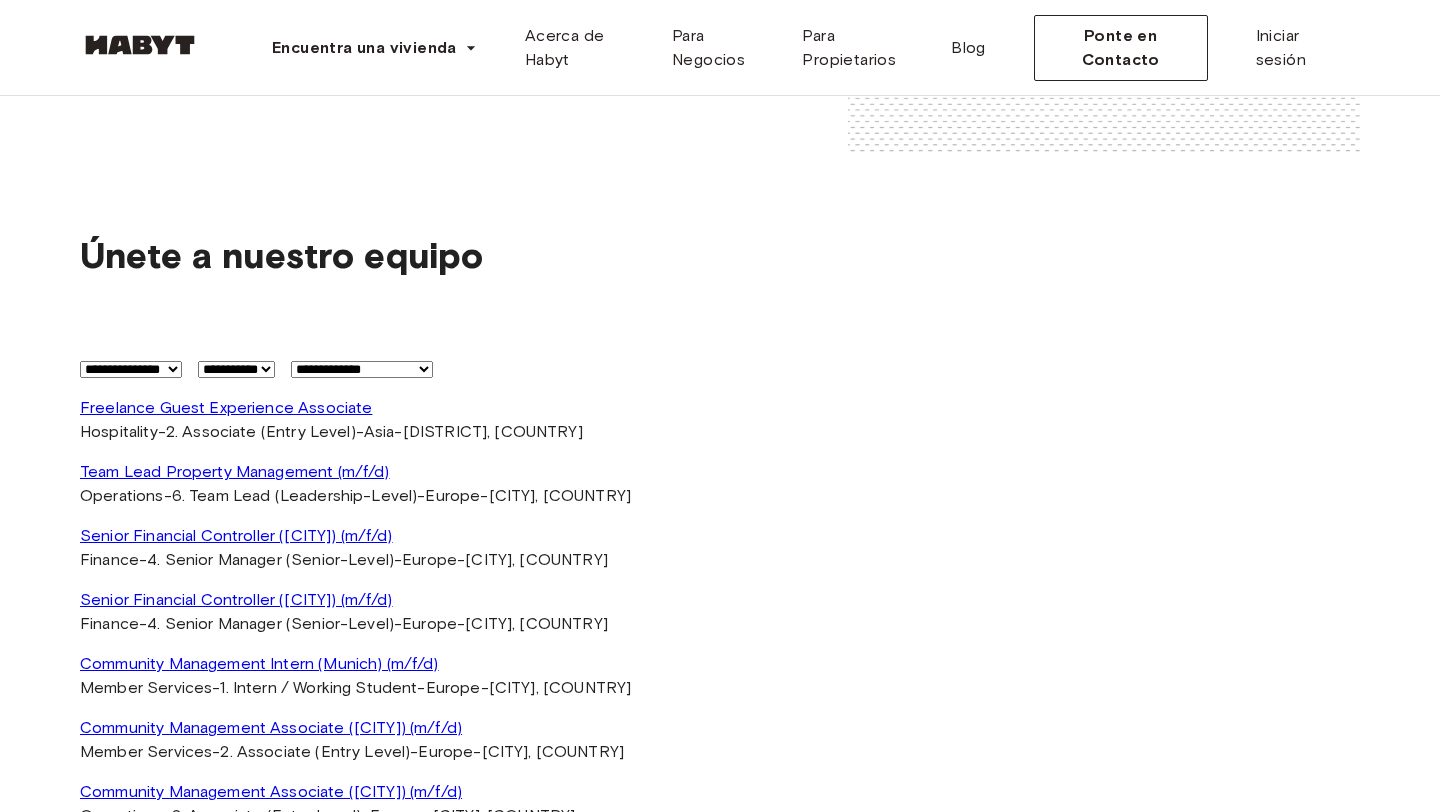 drag, startPoint x: 102, startPoint y: 308, endPoint x: 523, endPoint y: 640, distance: 536.15765 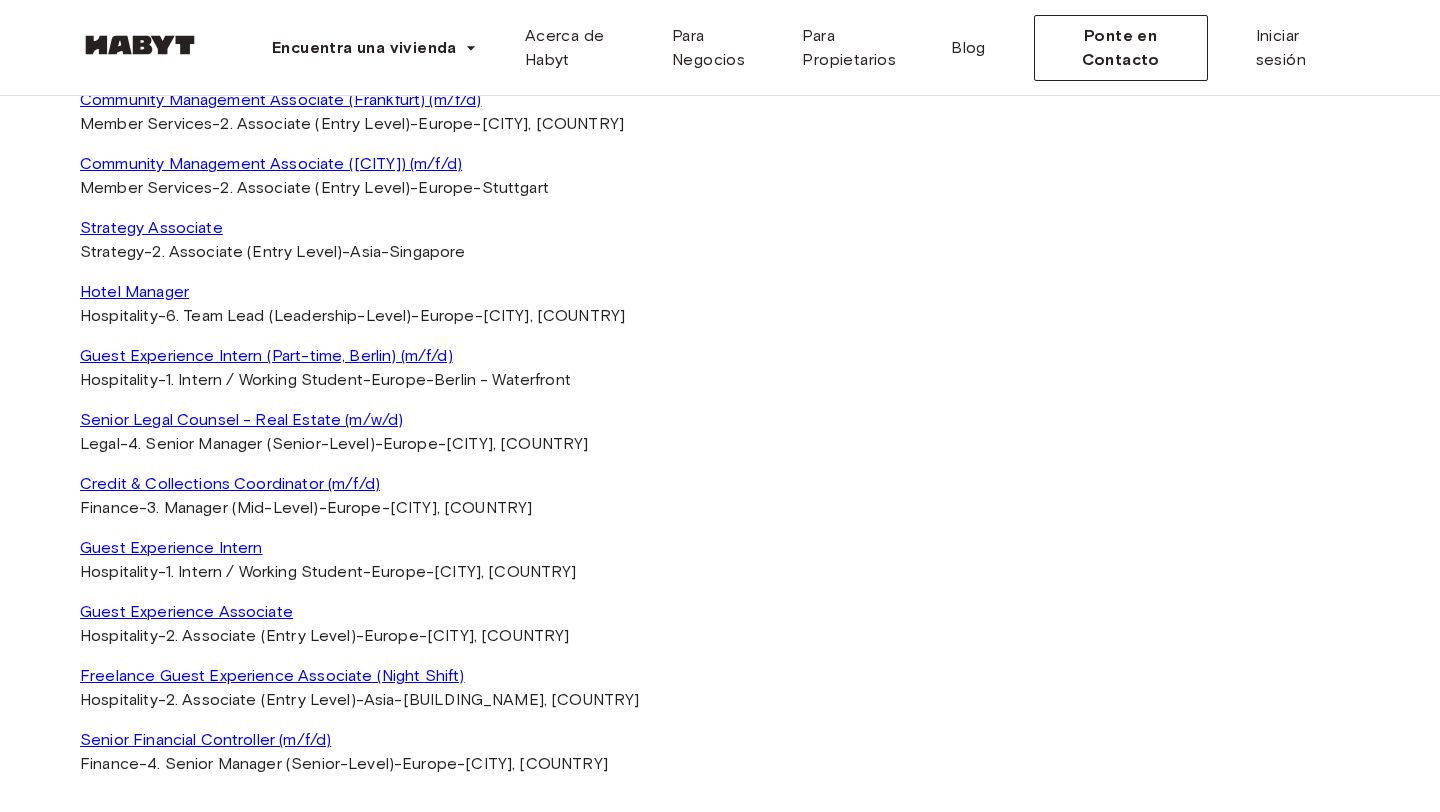 scroll, scrollTop: 4402, scrollLeft: 0, axis: vertical 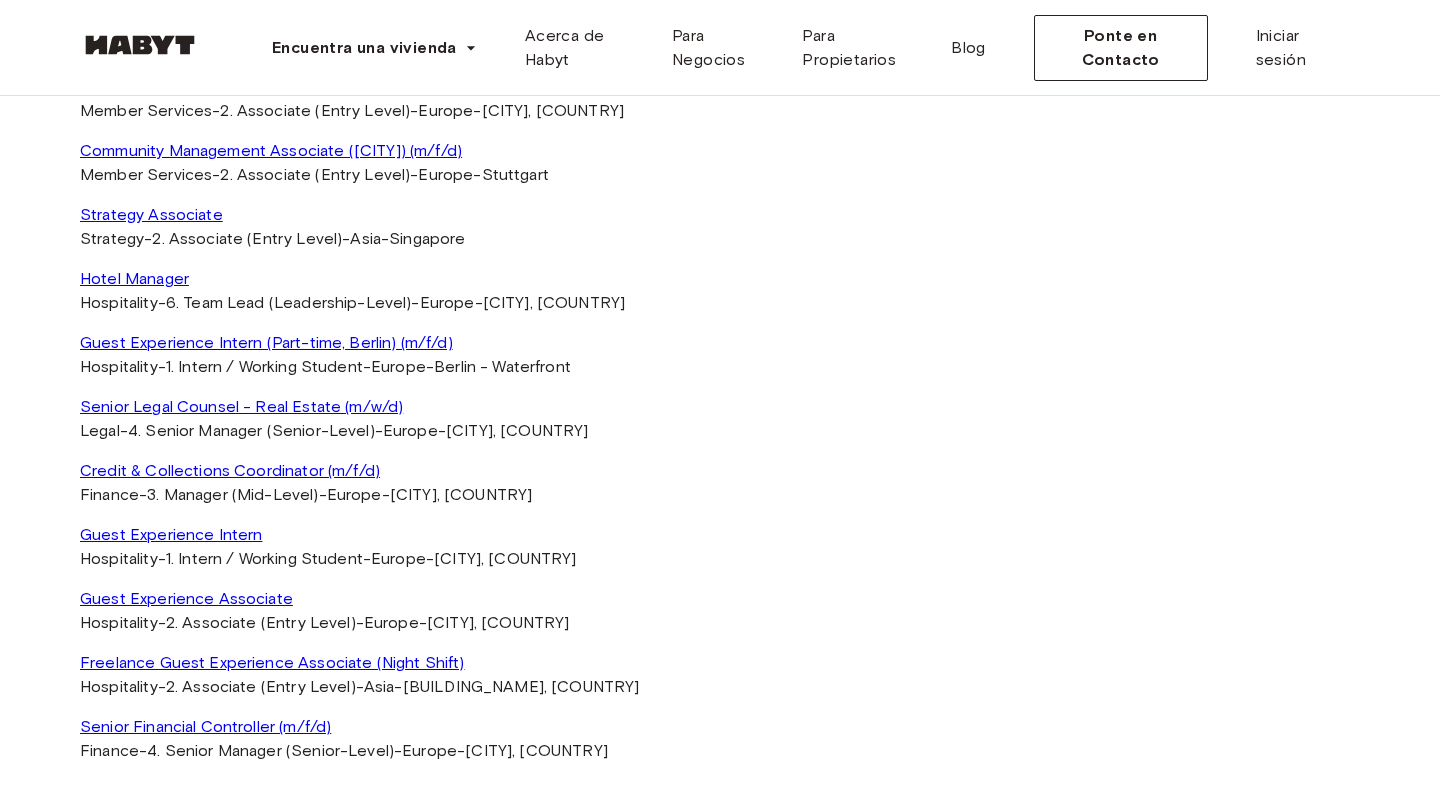 click on "Senior Financial Controller ([CITY]) (m/f/d)" at bounding box center [720, -233] 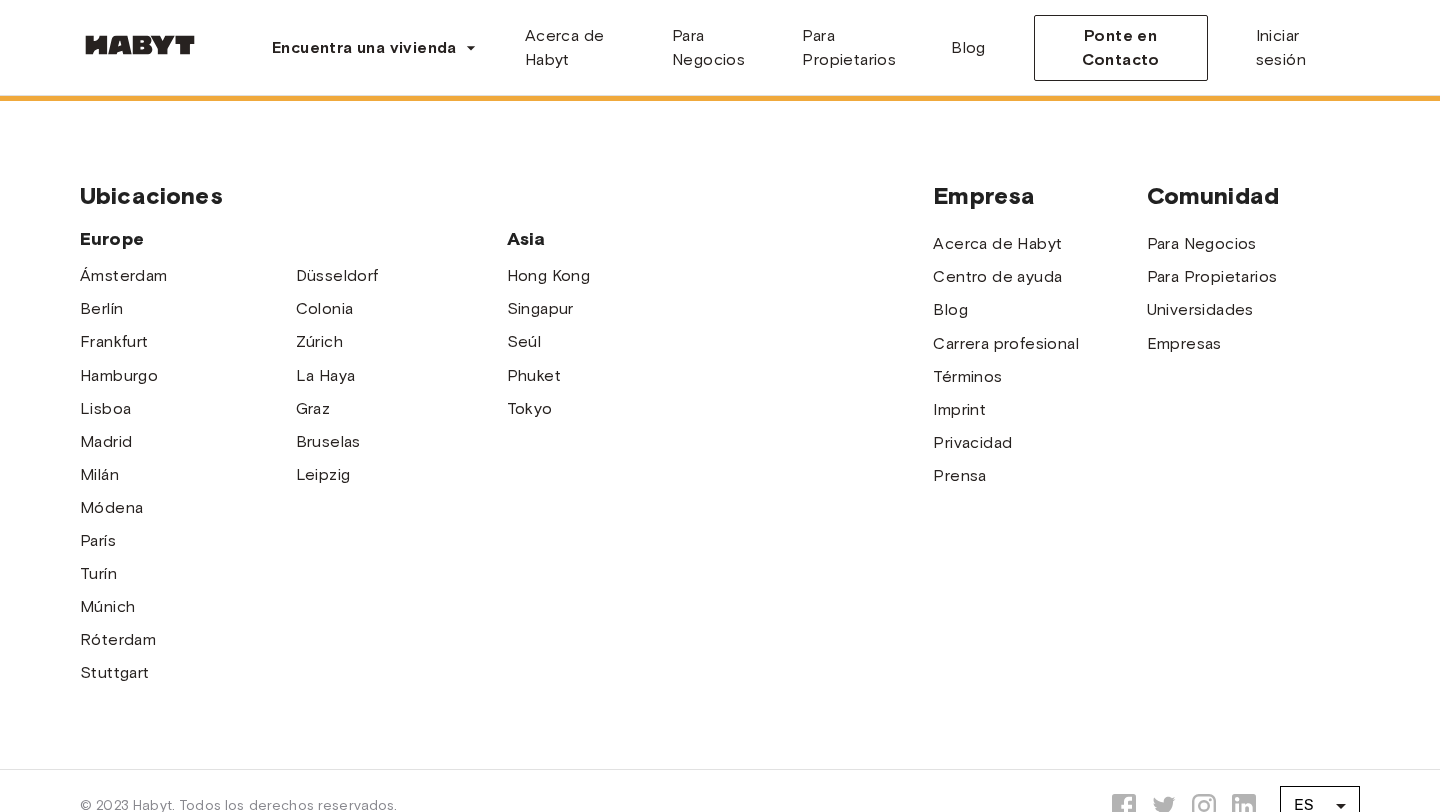 scroll, scrollTop: 5741, scrollLeft: 0, axis: vertical 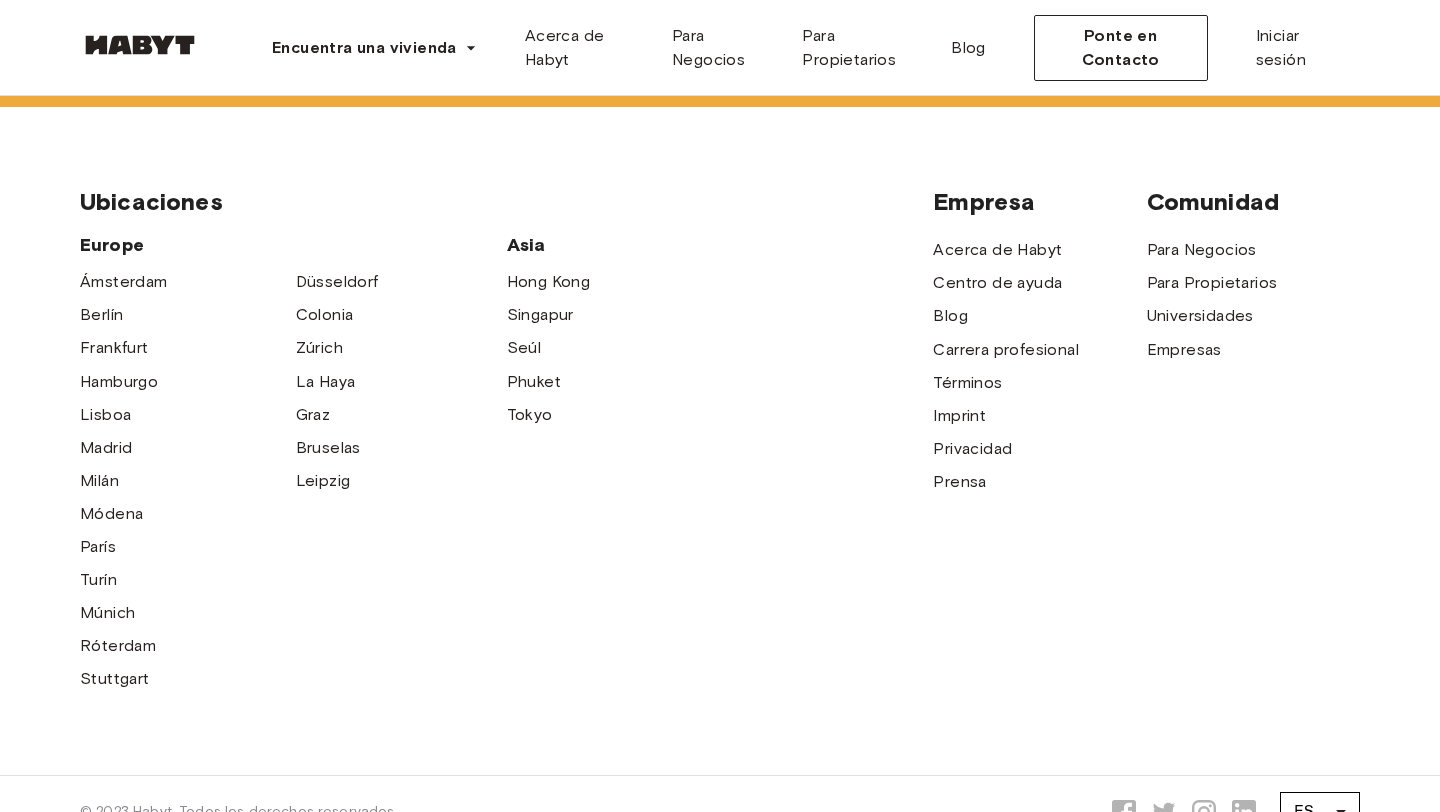 drag, startPoint x: 763, startPoint y: 246, endPoint x: 1012, endPoint y: 370, distance: 278.1672 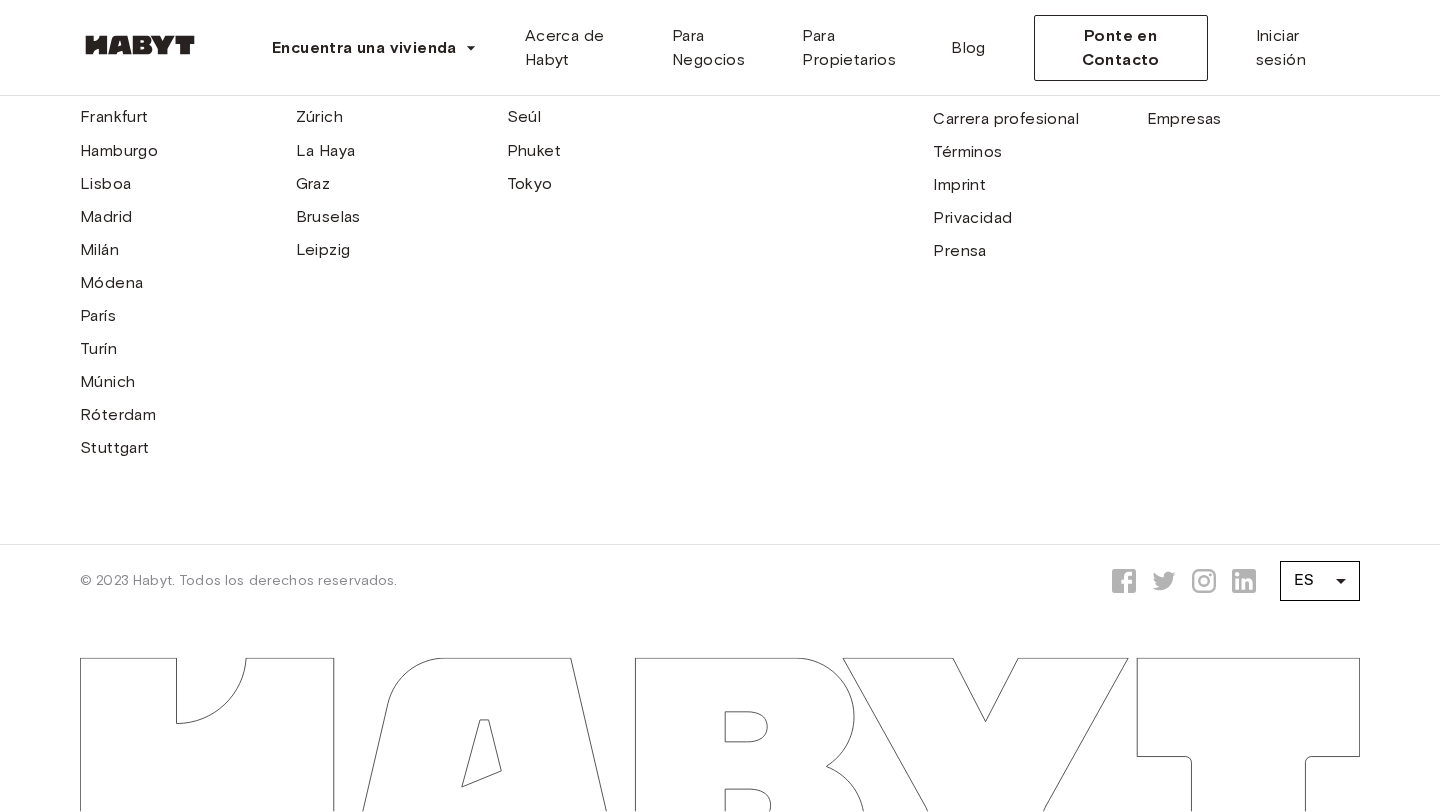 scroll, scrollTop: 6376, scrollLeft: 0, axis: vertical 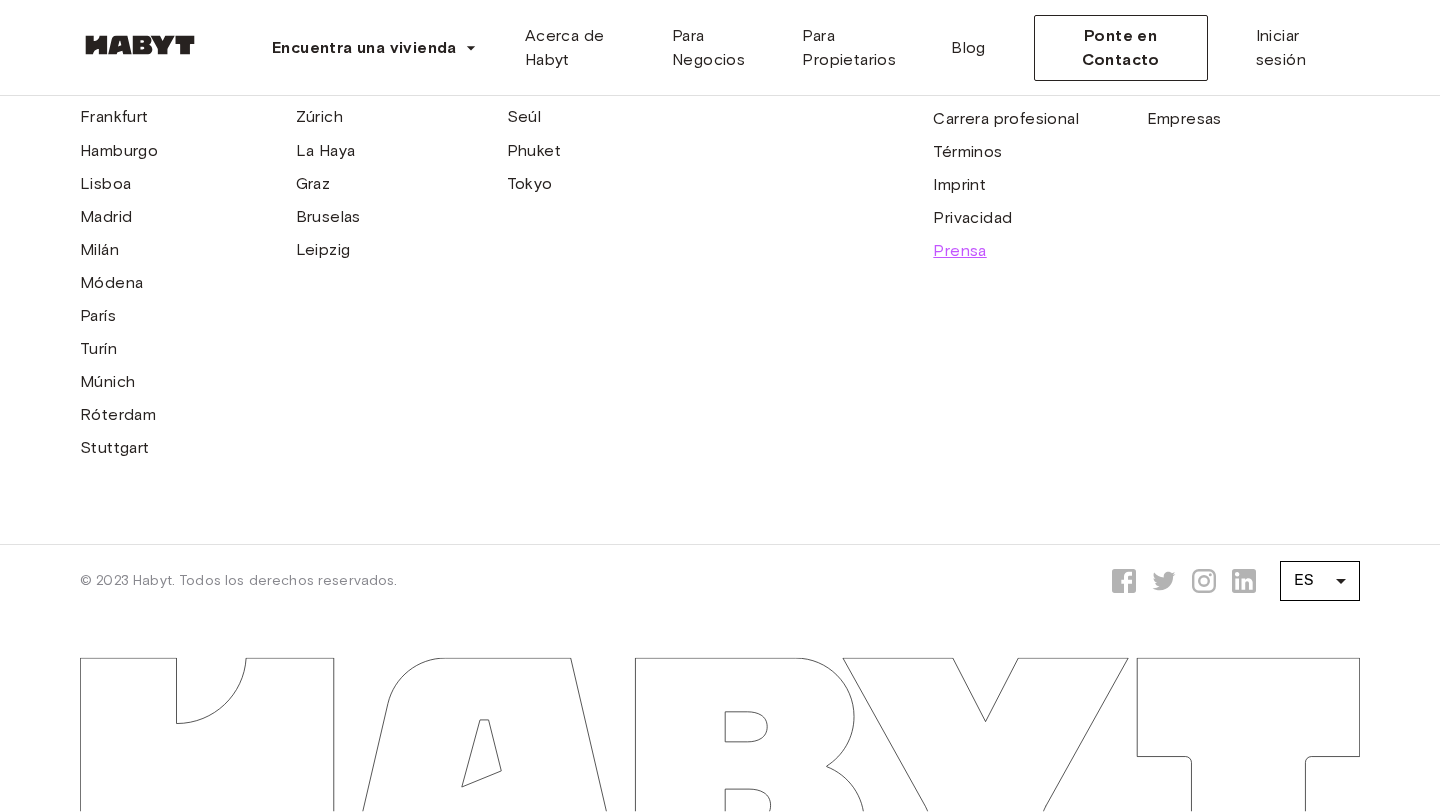 click on "Prensa" at bounding box center [959, 251] 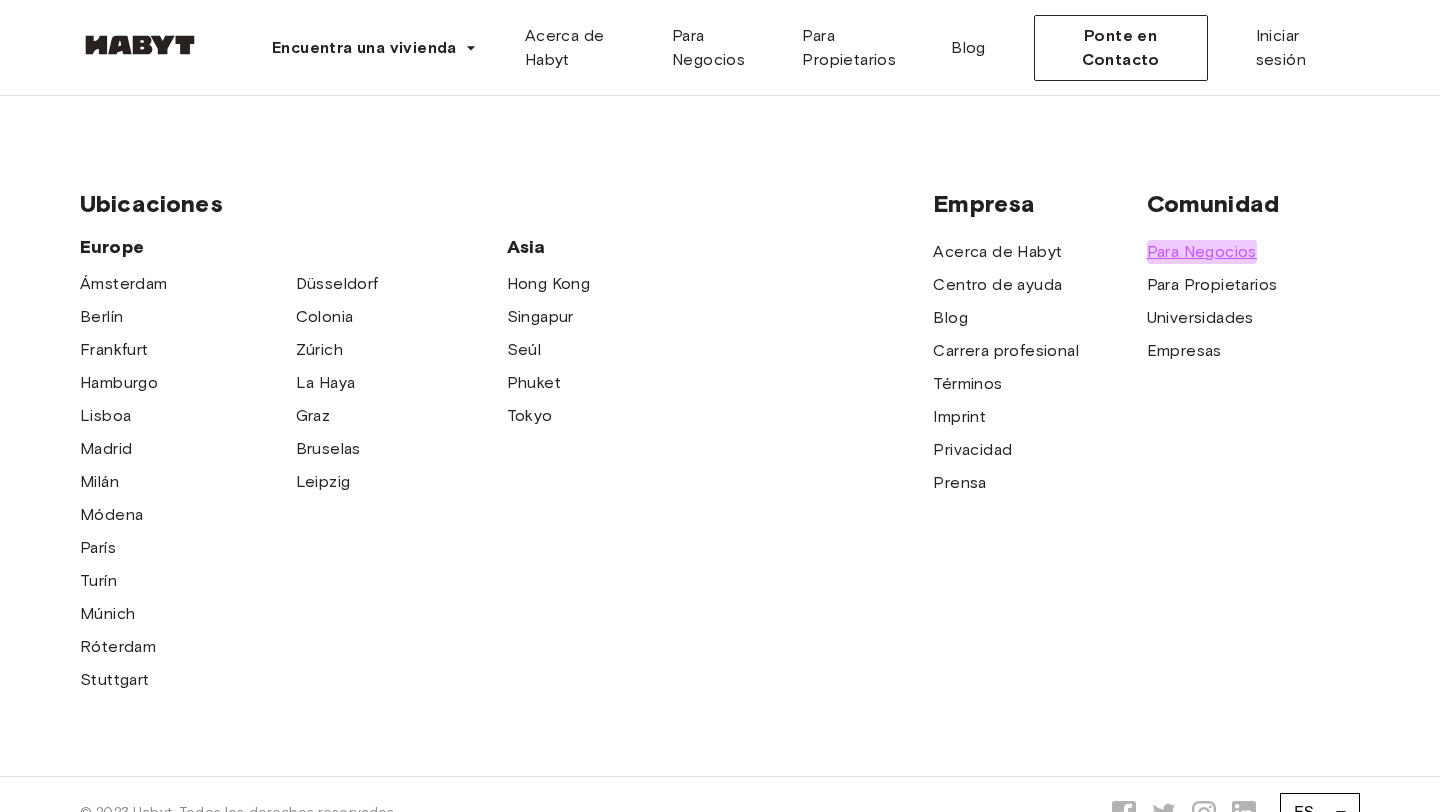 click on "Para Negocios" at bounding box center (1202, 252) 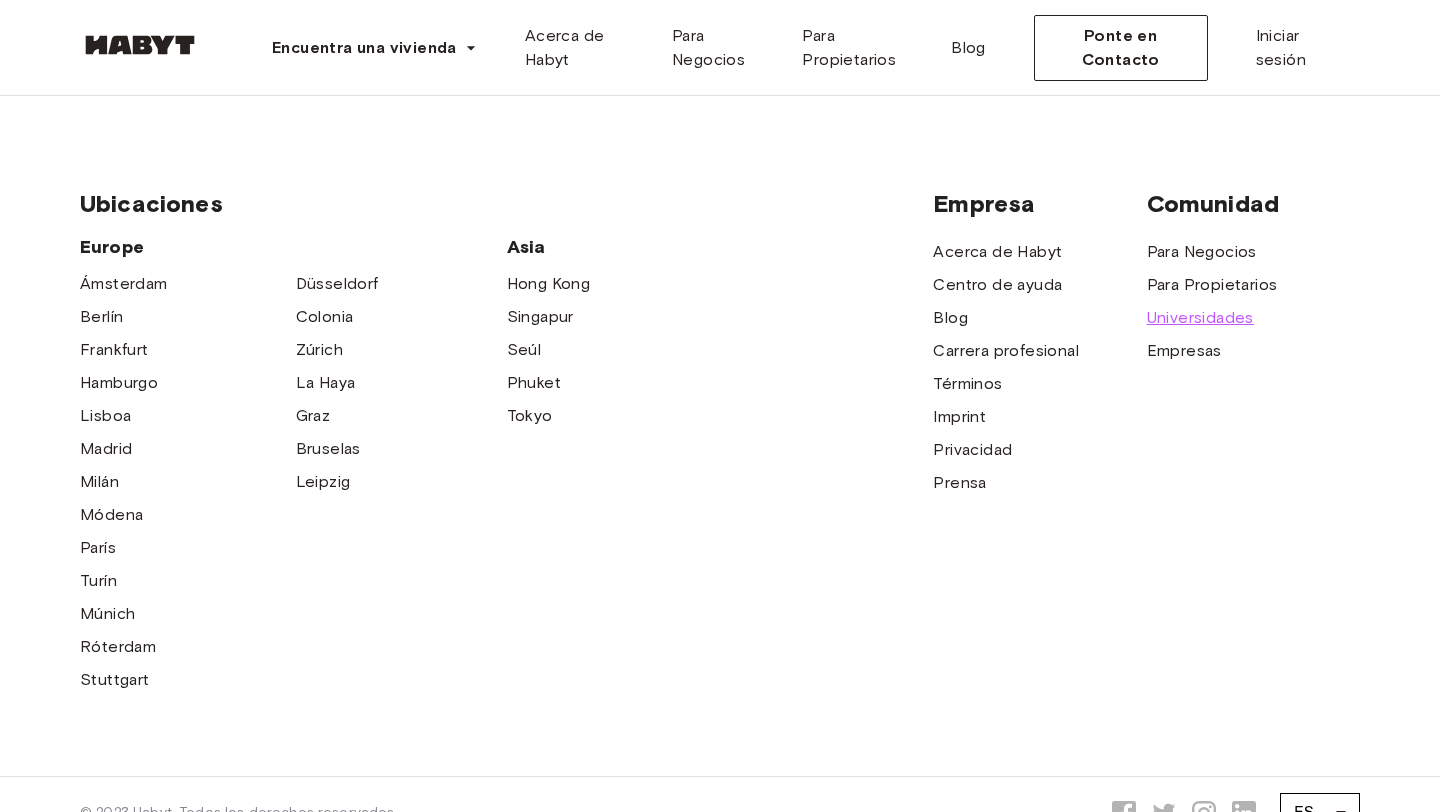 click on "Universidades" at bounding box center (1200, 318) 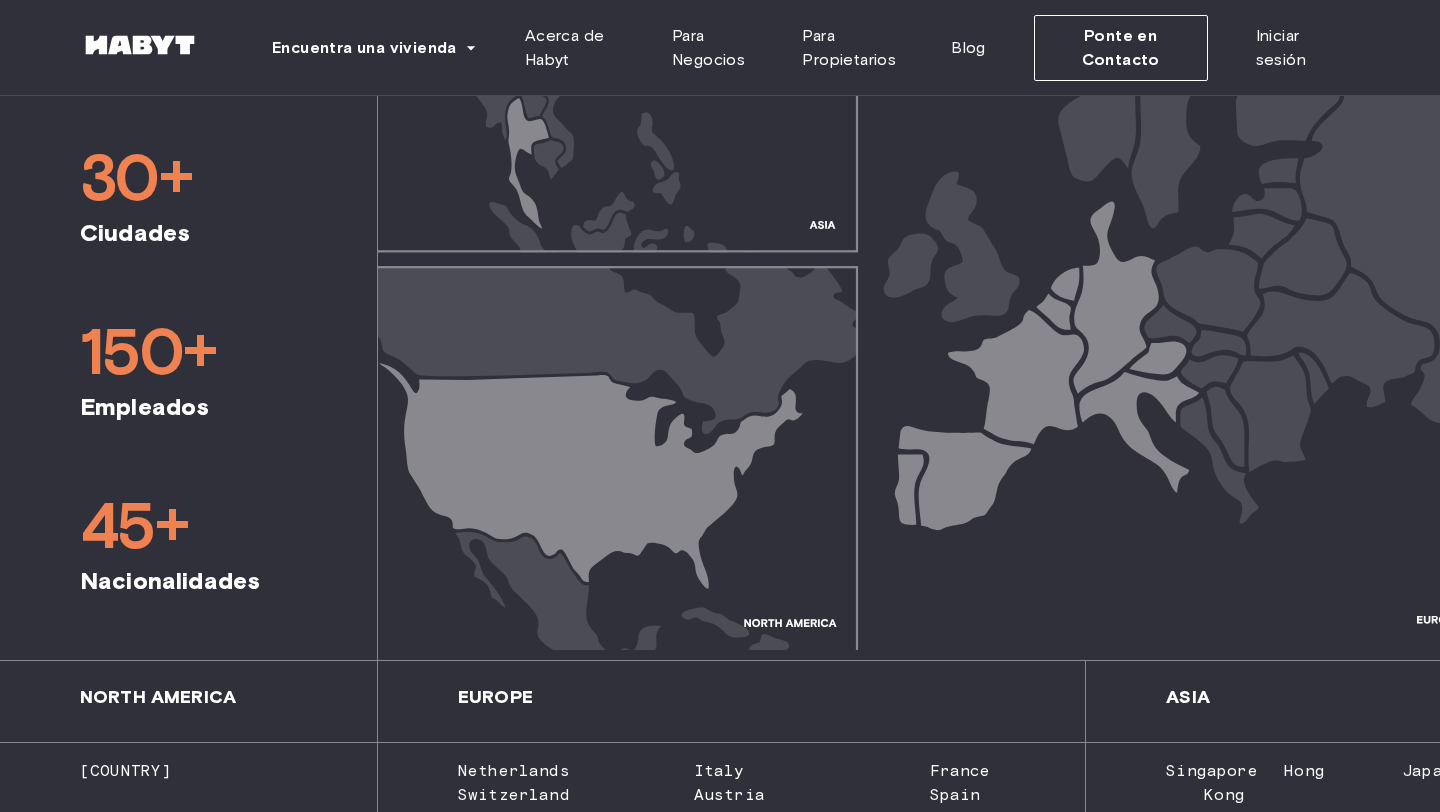 scroll, scrollTop: 0, scrollLeft: 0, axis: both 